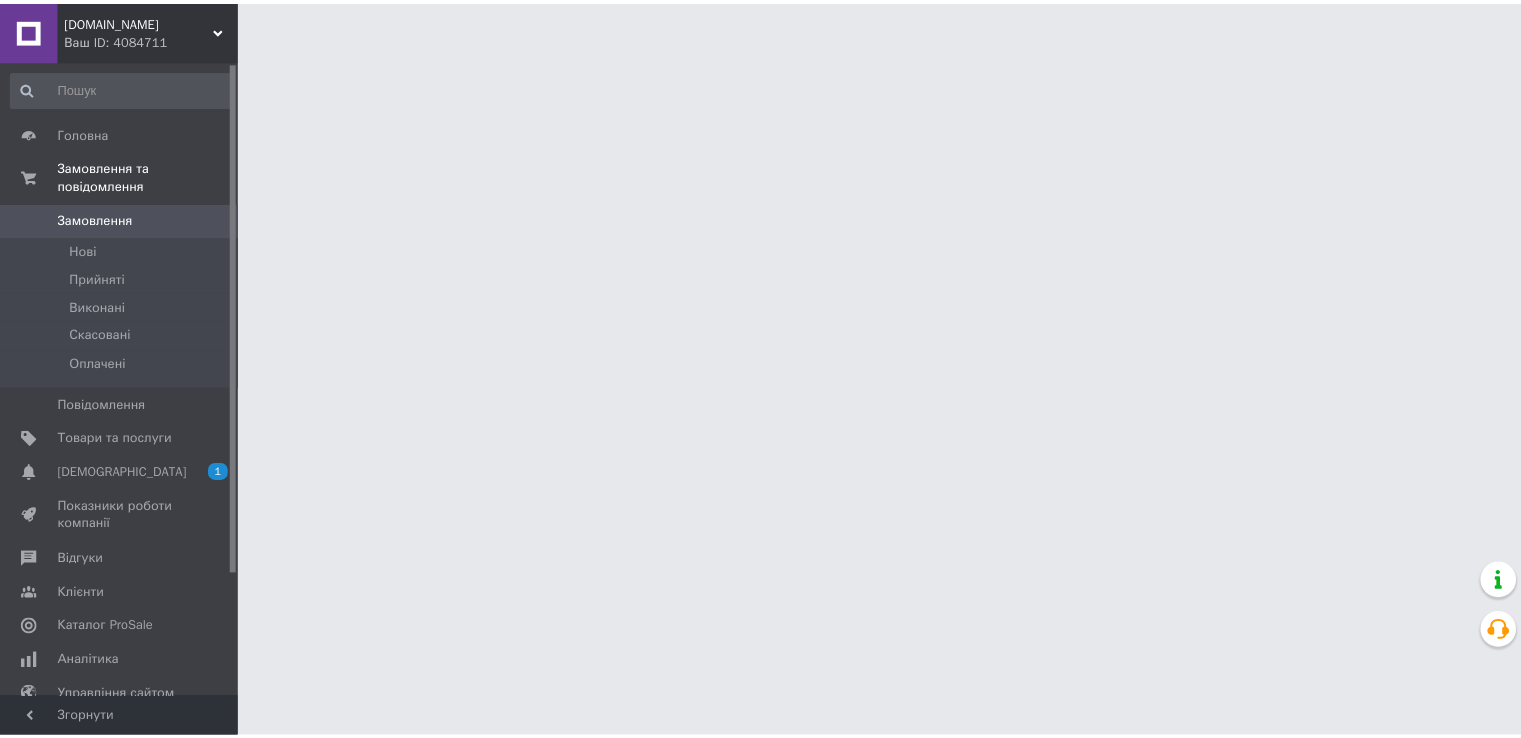 scroll, scrollTop: 0, scrollLeft: 0, axis: both 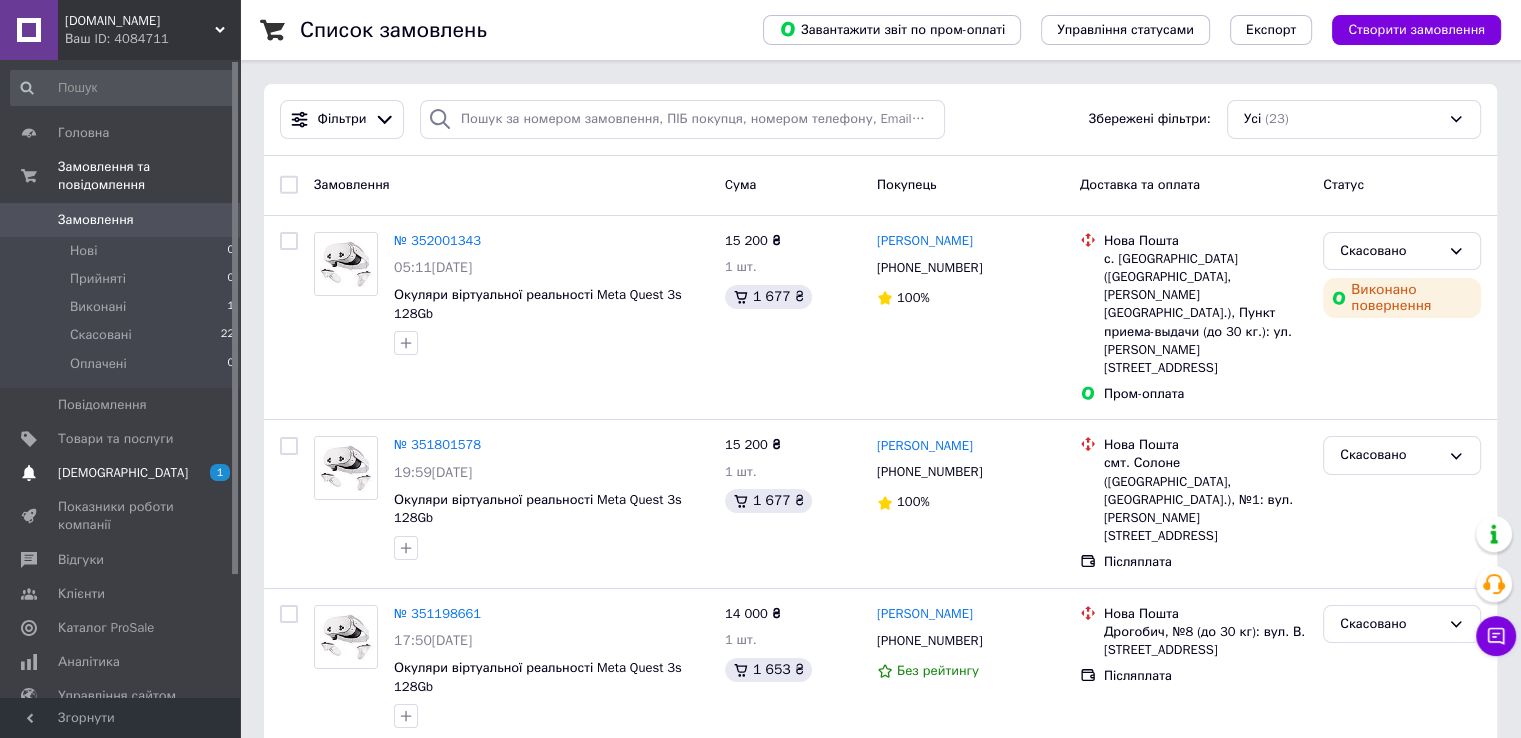 click on "[DEMOGRAPHIC_DATA]" at bounding box center (123, 473) 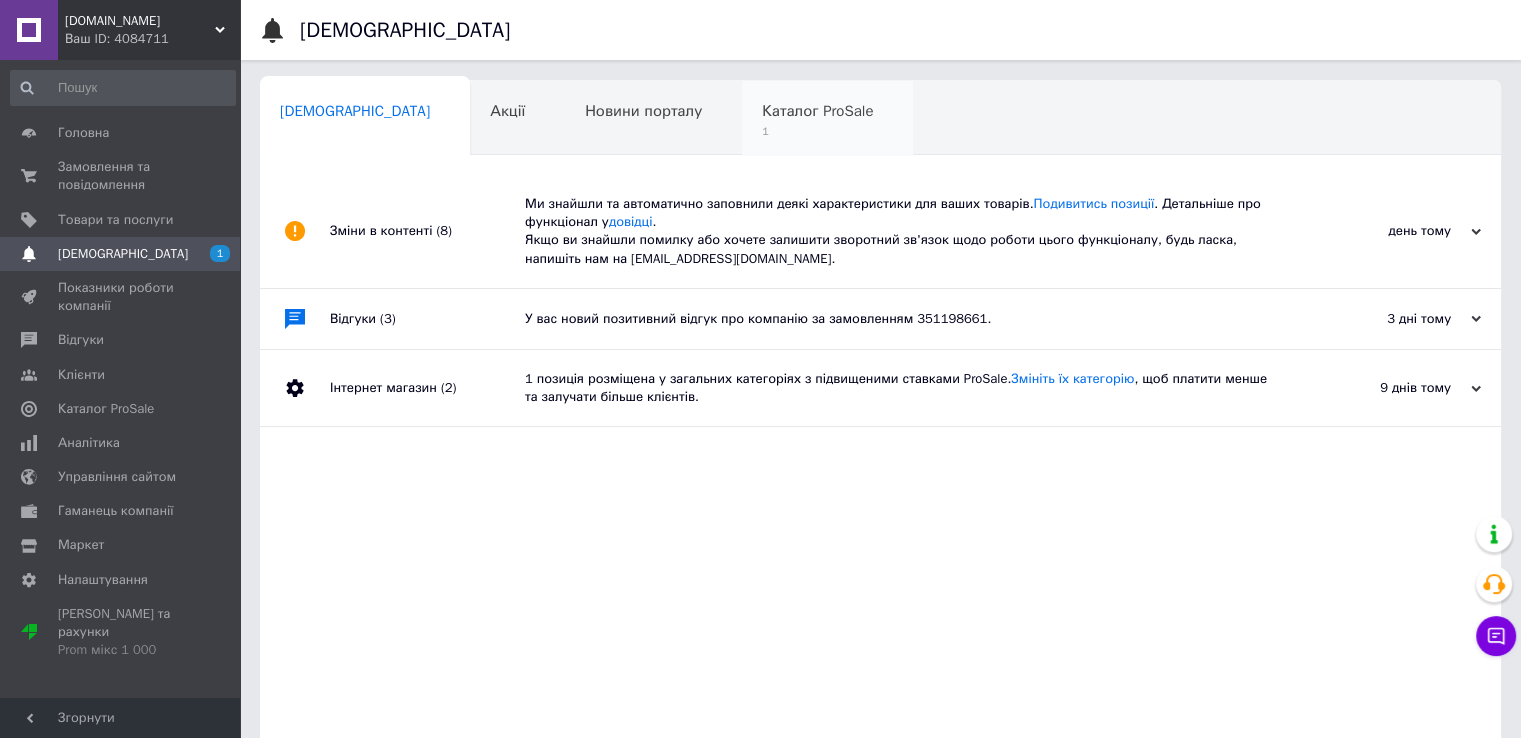 click on "Каталог ProSale" at bounding box center [817, 111] 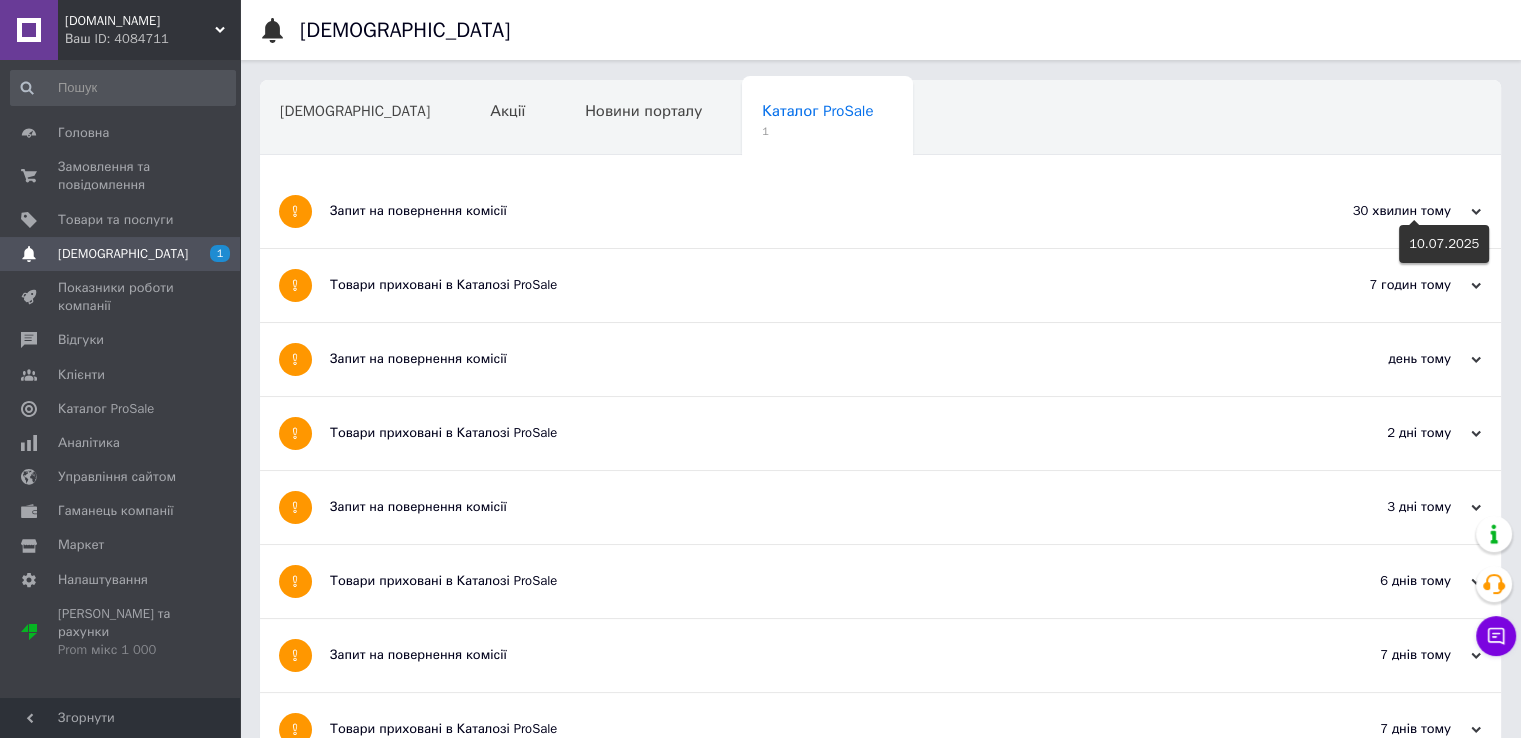 click on "30 хвилин тому" at bounding box center (1381, 211) 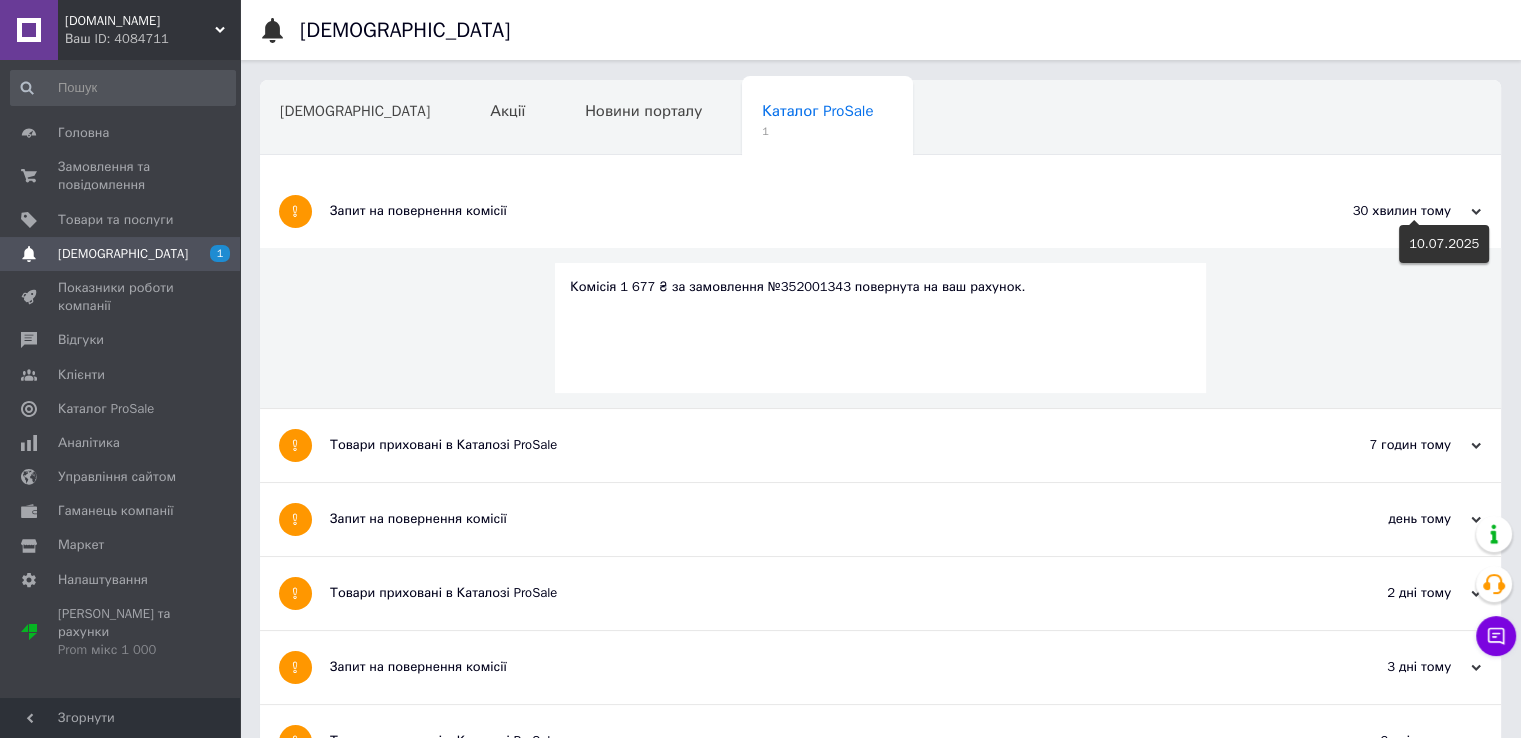 click on "30 хвилин тому" at bounding box center [1381, 211] 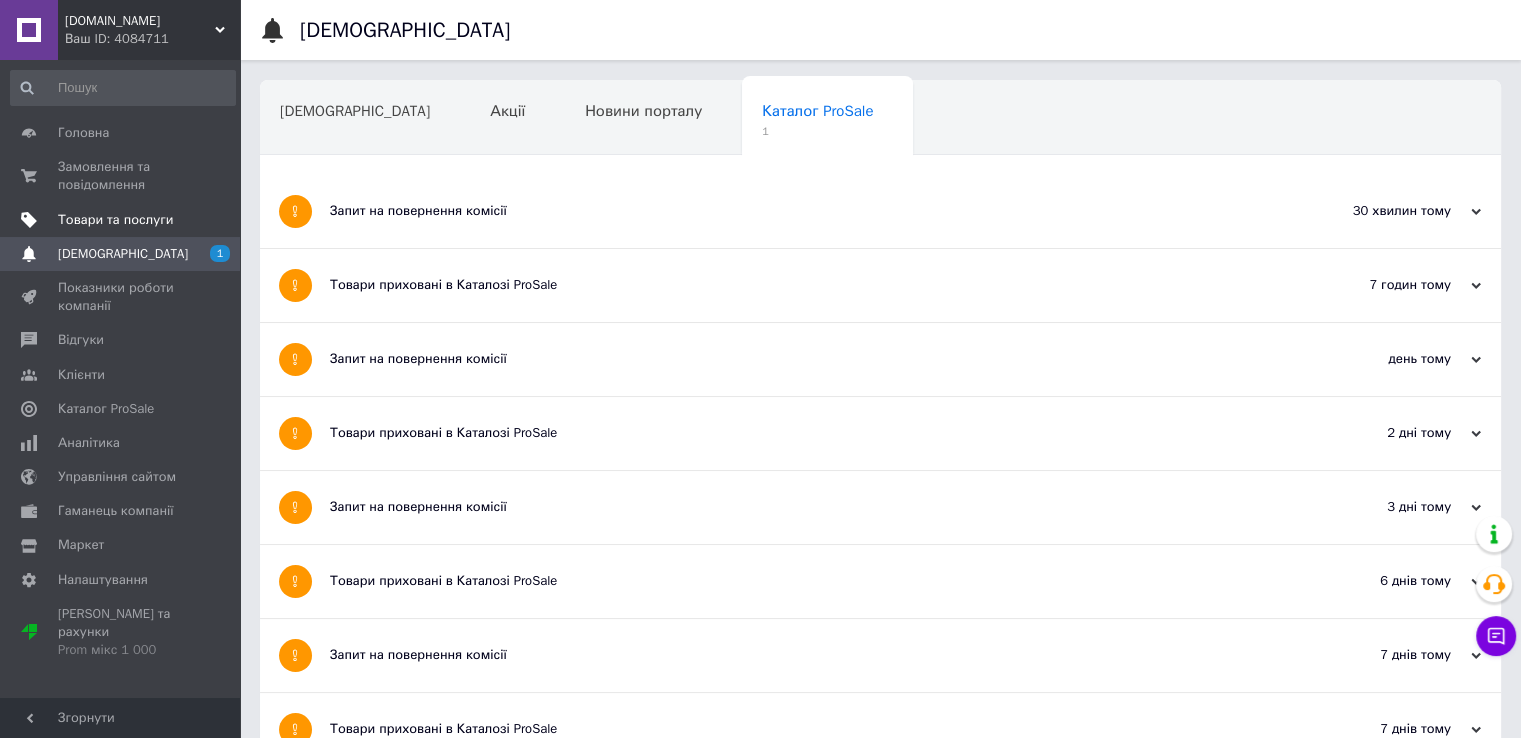 click on "Товари та послуги" at bounding box center (115, 220) 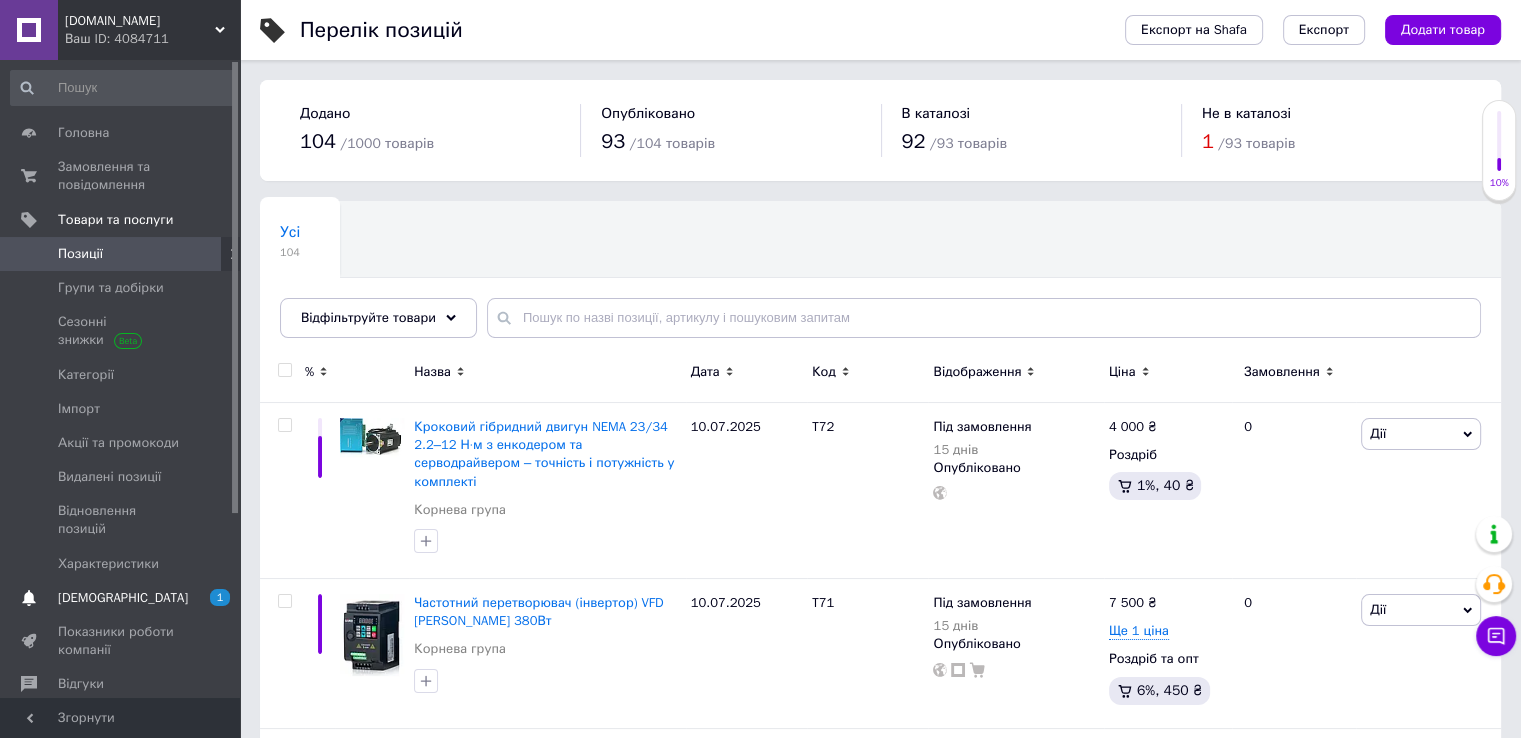 click on "[DEMOGRAPHIC_DATA]" at bounding box center (121, 598) 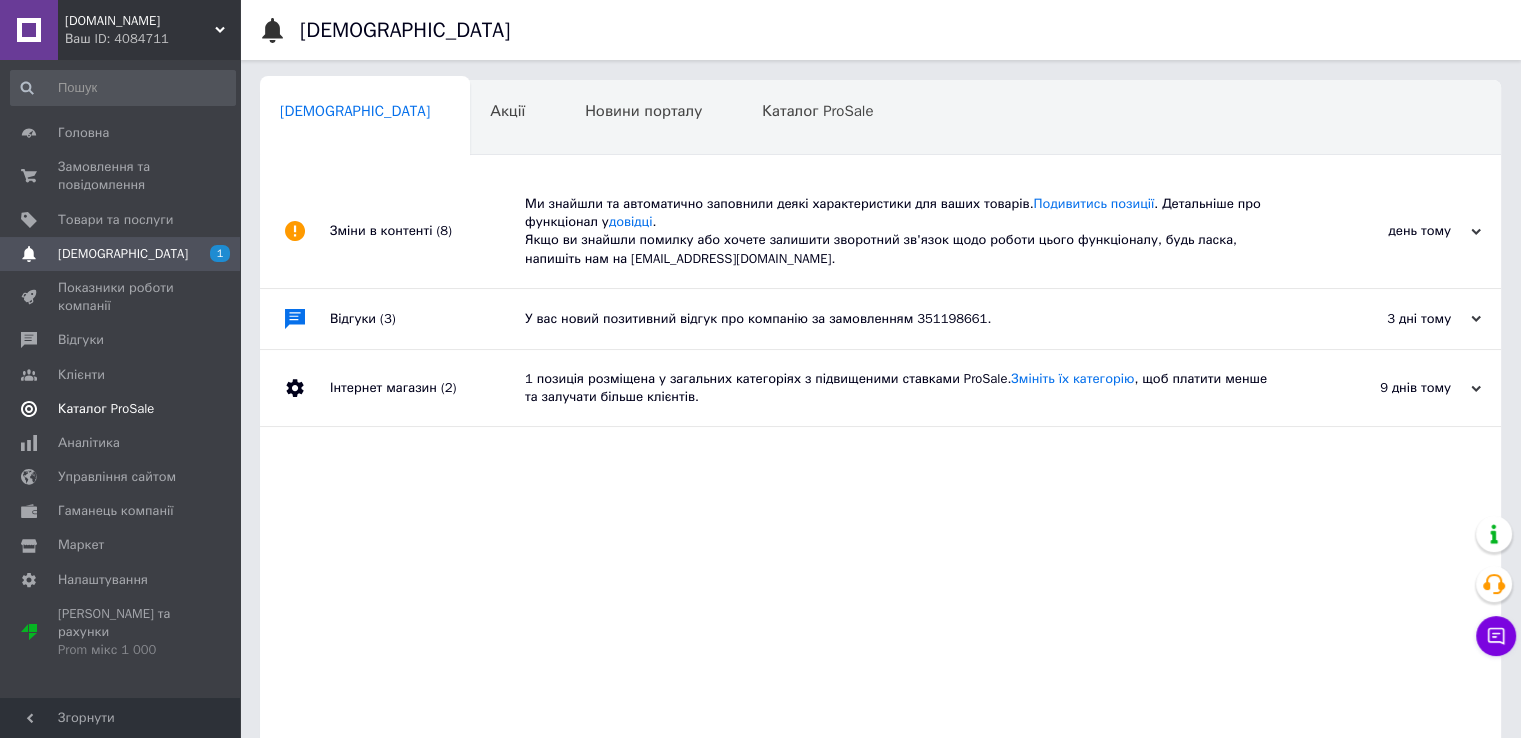 click on "Каталог ProSale" at bounding box center (106, 409) 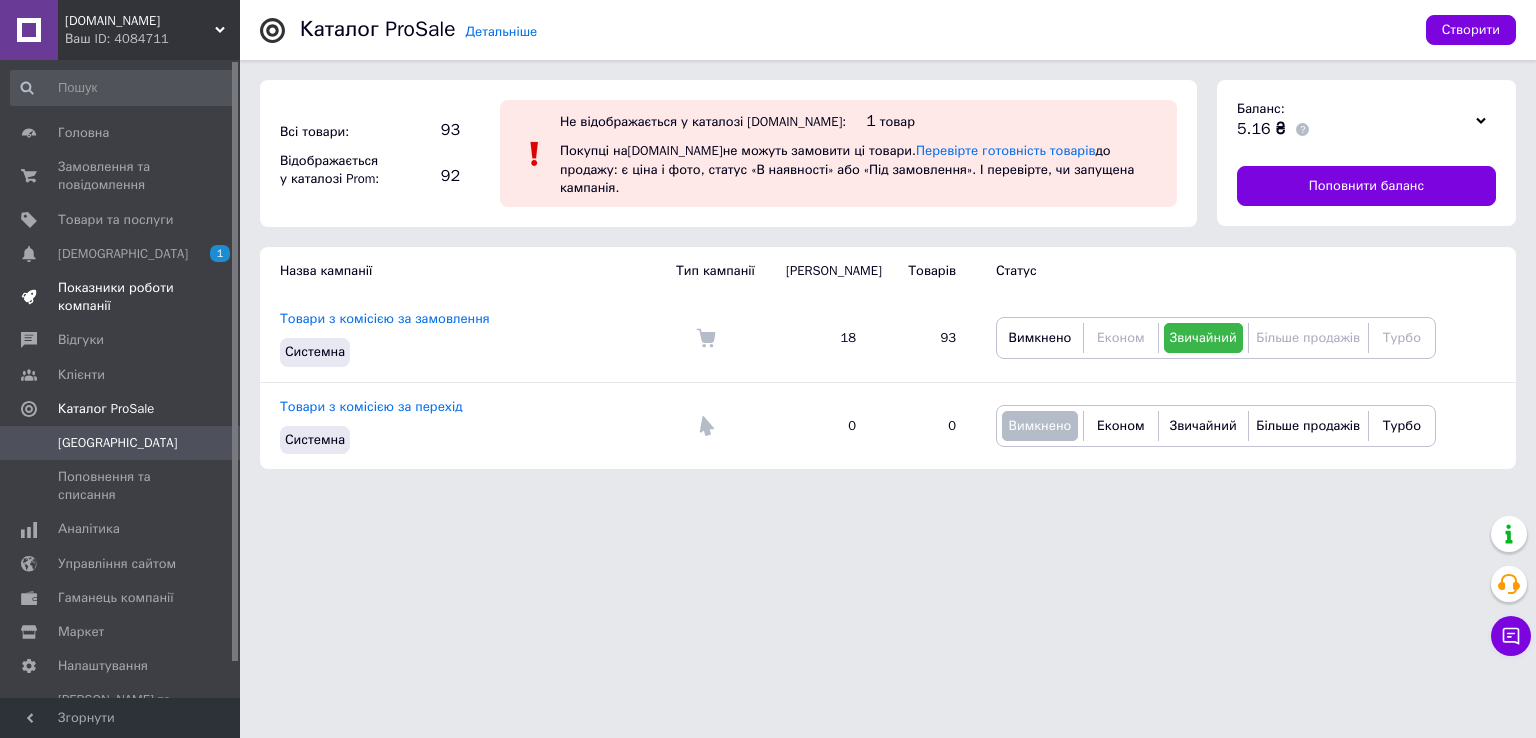 click on "Показники роботи компанії" at bounding box center (121, 297) 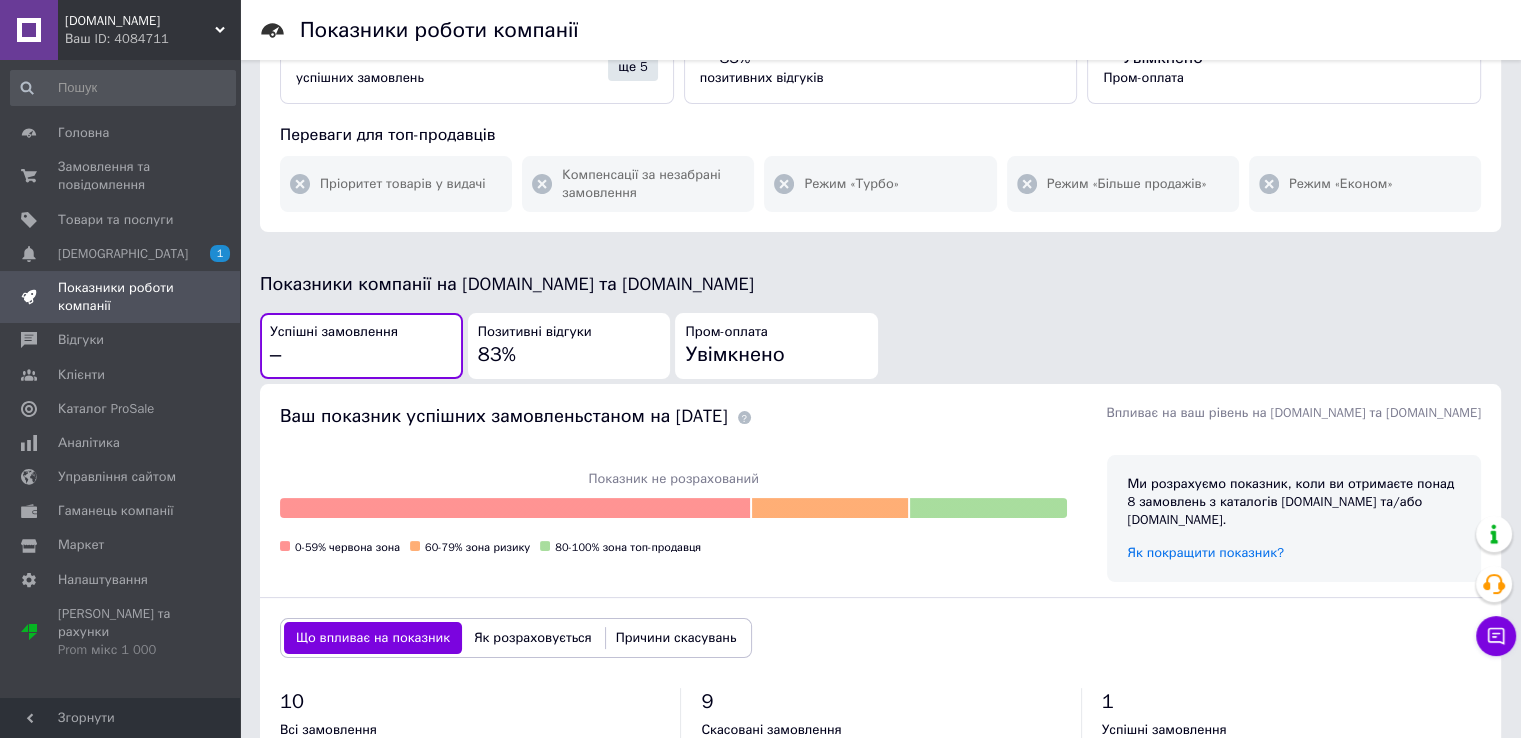 scroll, scrollTop: 213, scrollLeft: 0, axis: vertical 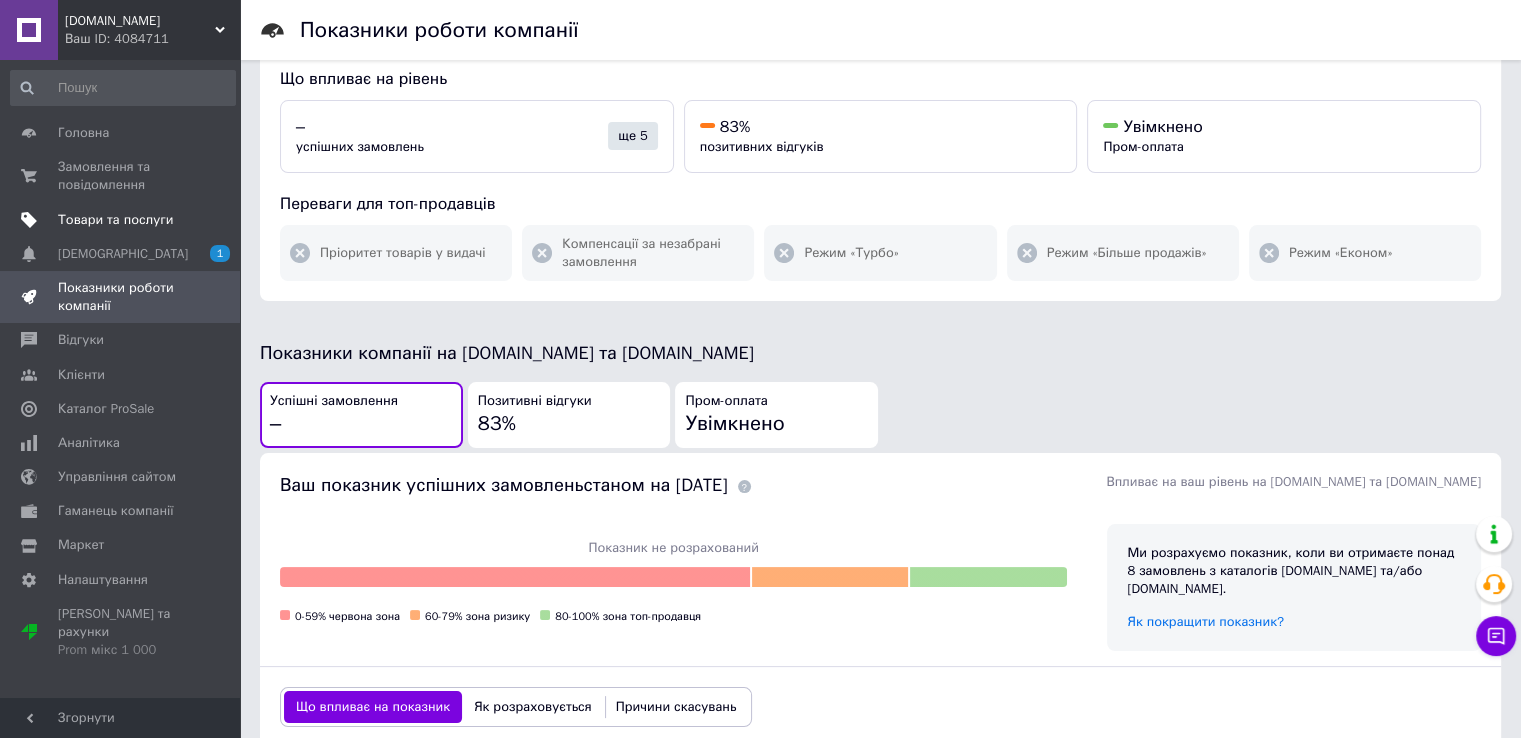 click on "Товари та послуги" at bounding box center (115, 220) 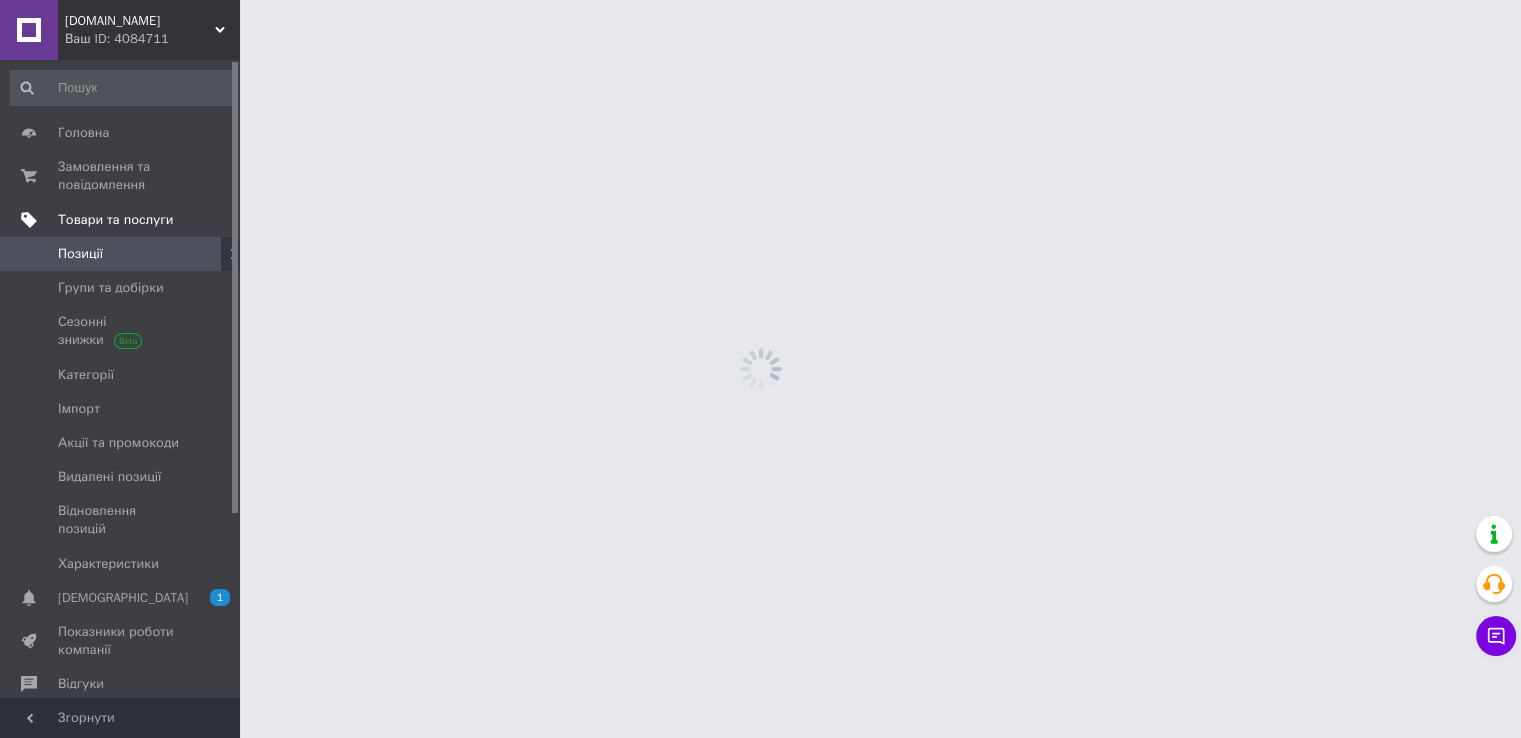 scroll, scrollTop: 0, scrollLeft: 0, axis: both 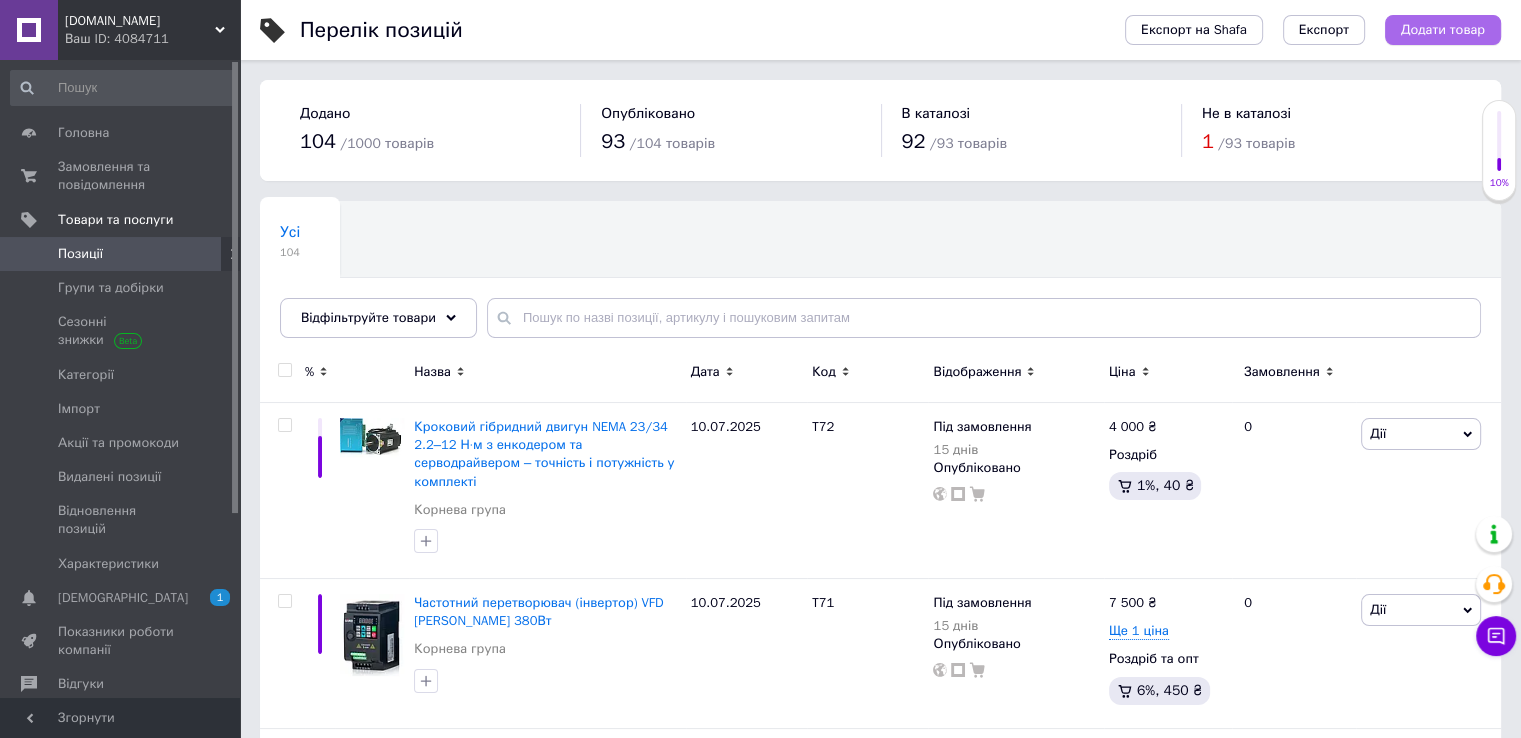 click on "Додати товар" at bounding box center [1443, 30] 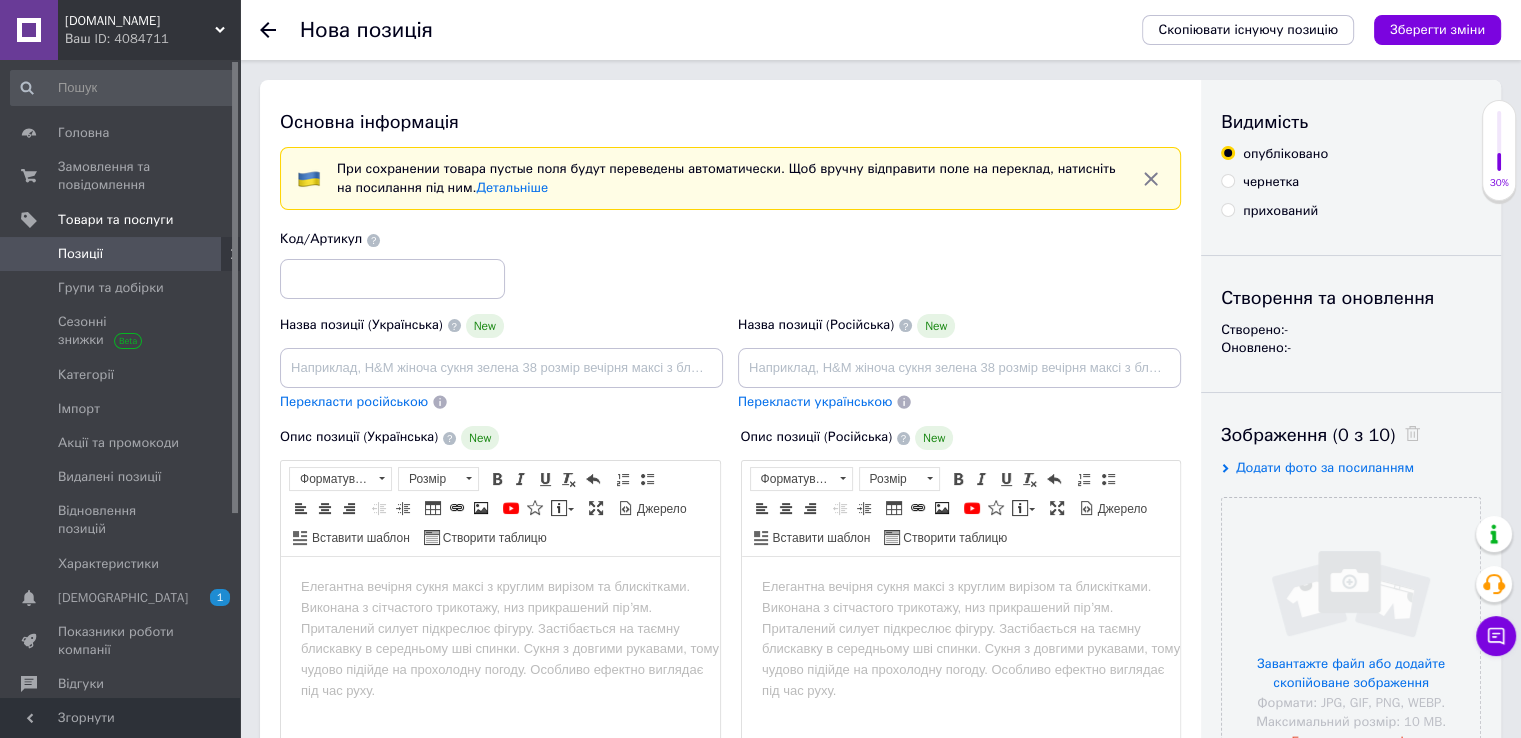 scroll, scrollTop: 0, scrollLeft: 0, axis: both 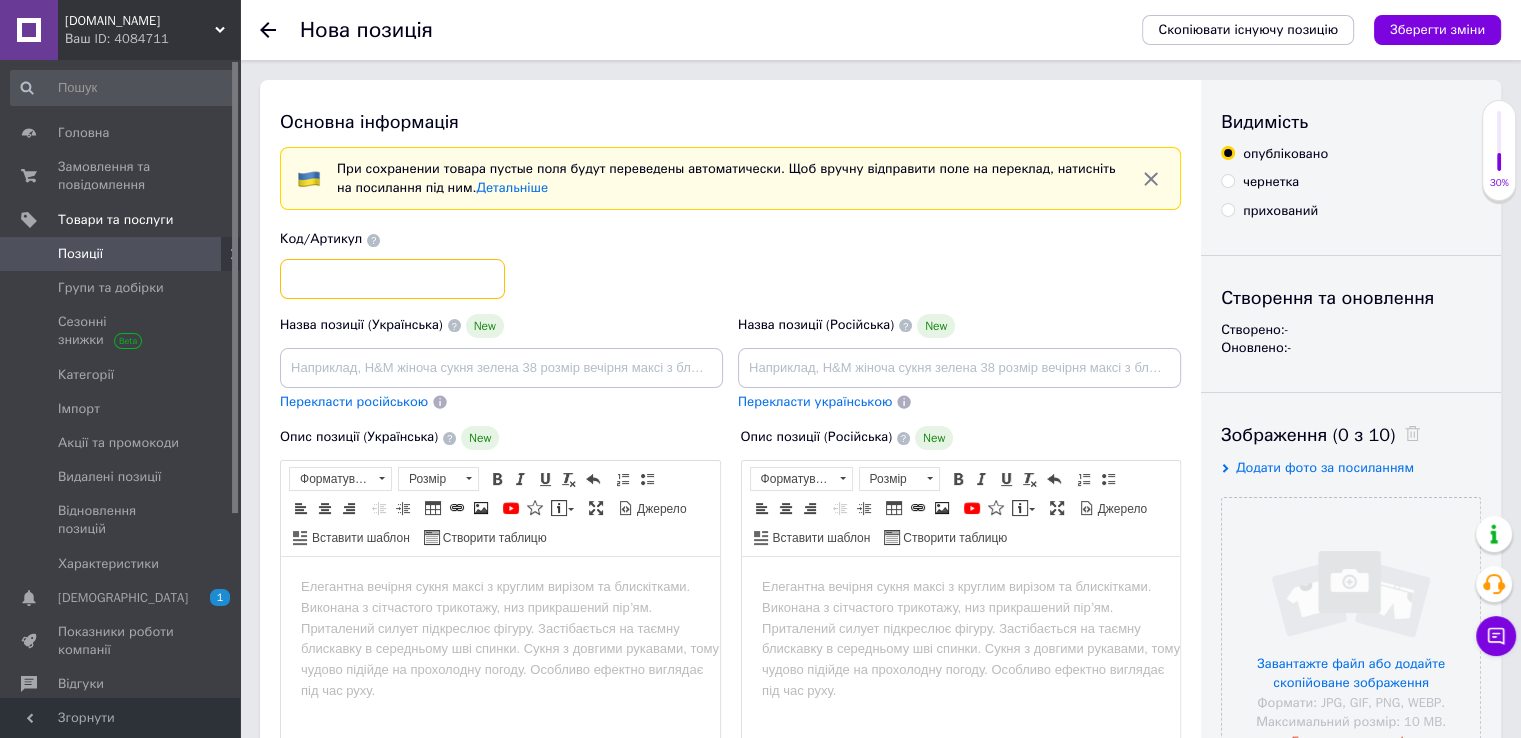 click at bounding box center [392, 279] 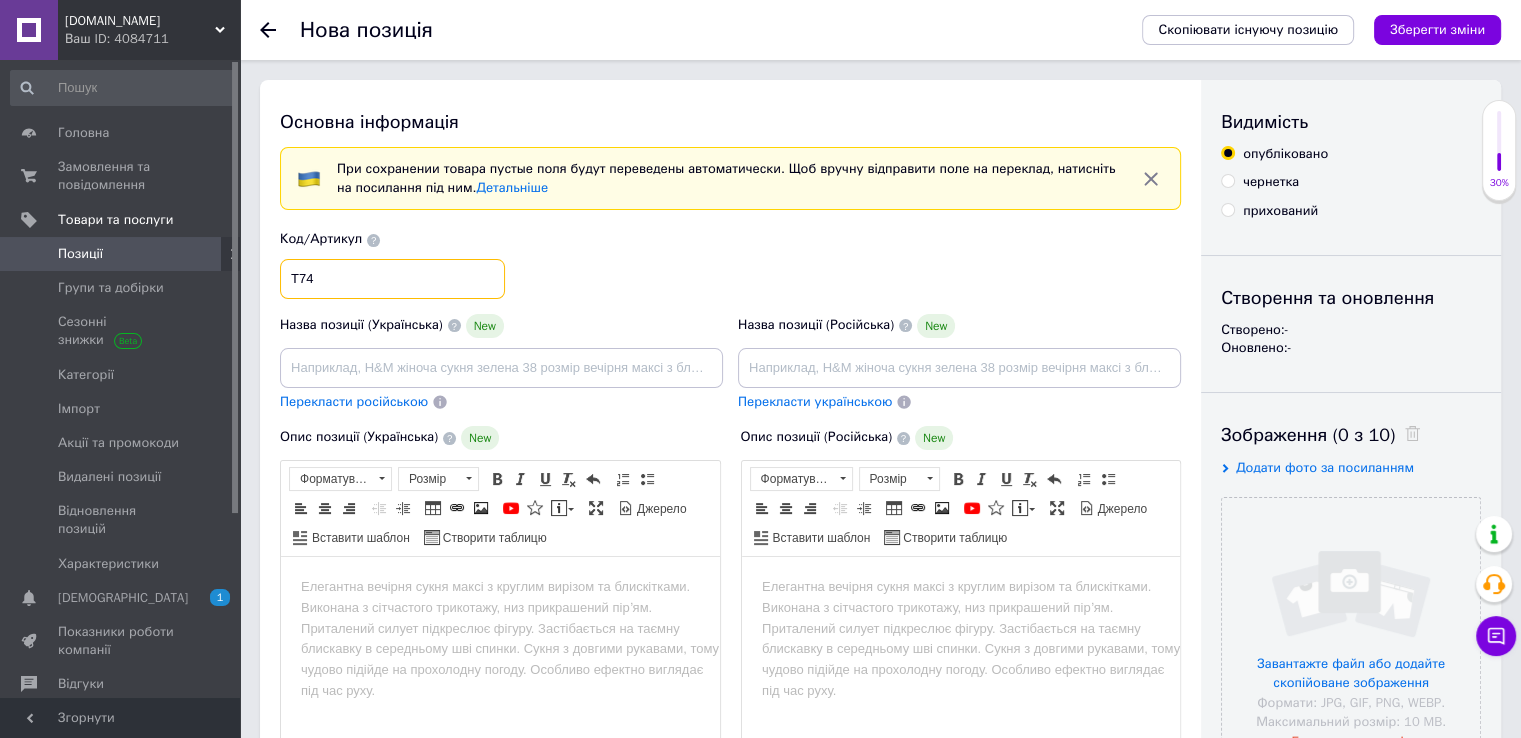 type on "T74" 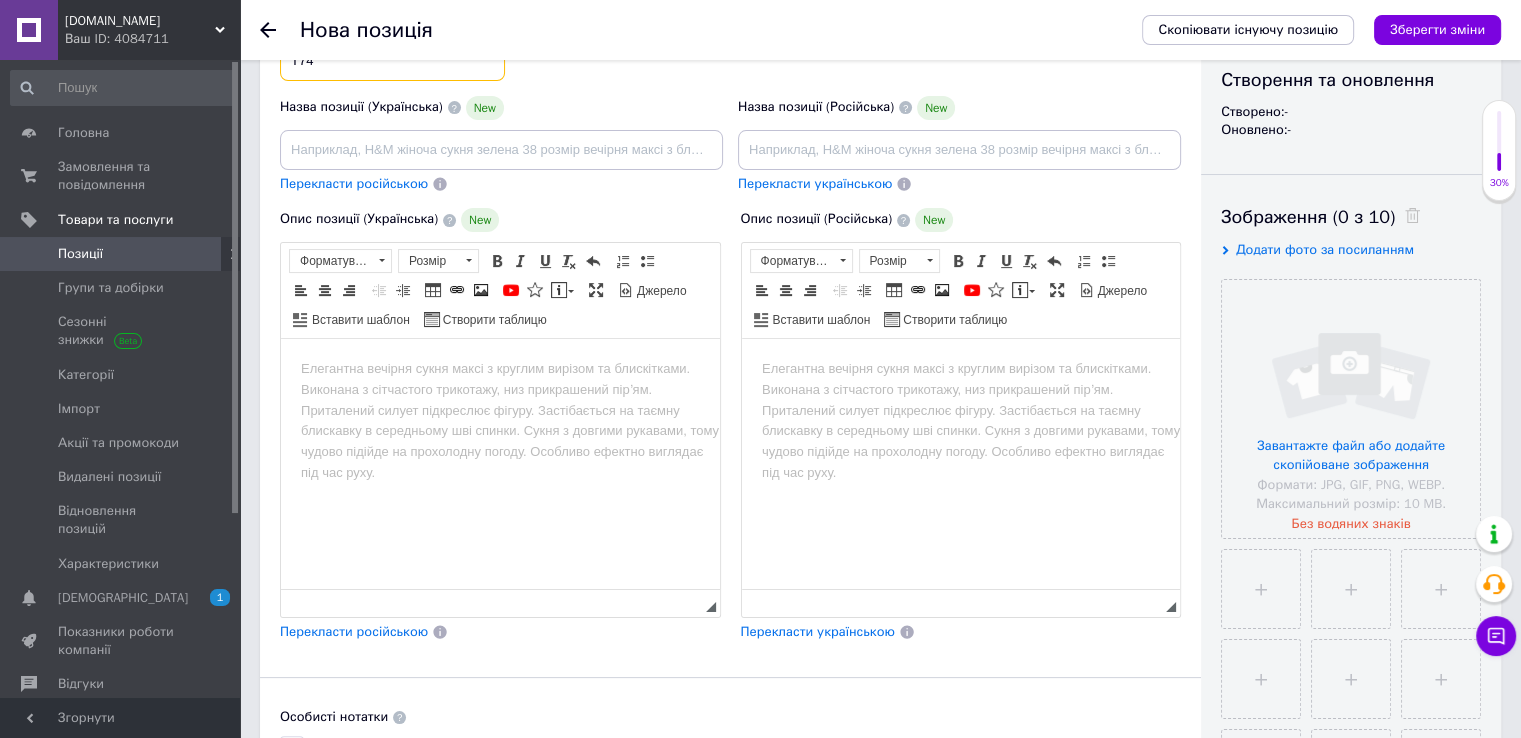 scroll, scrollTop: 235, scrollLeft: 0, axis: vertical 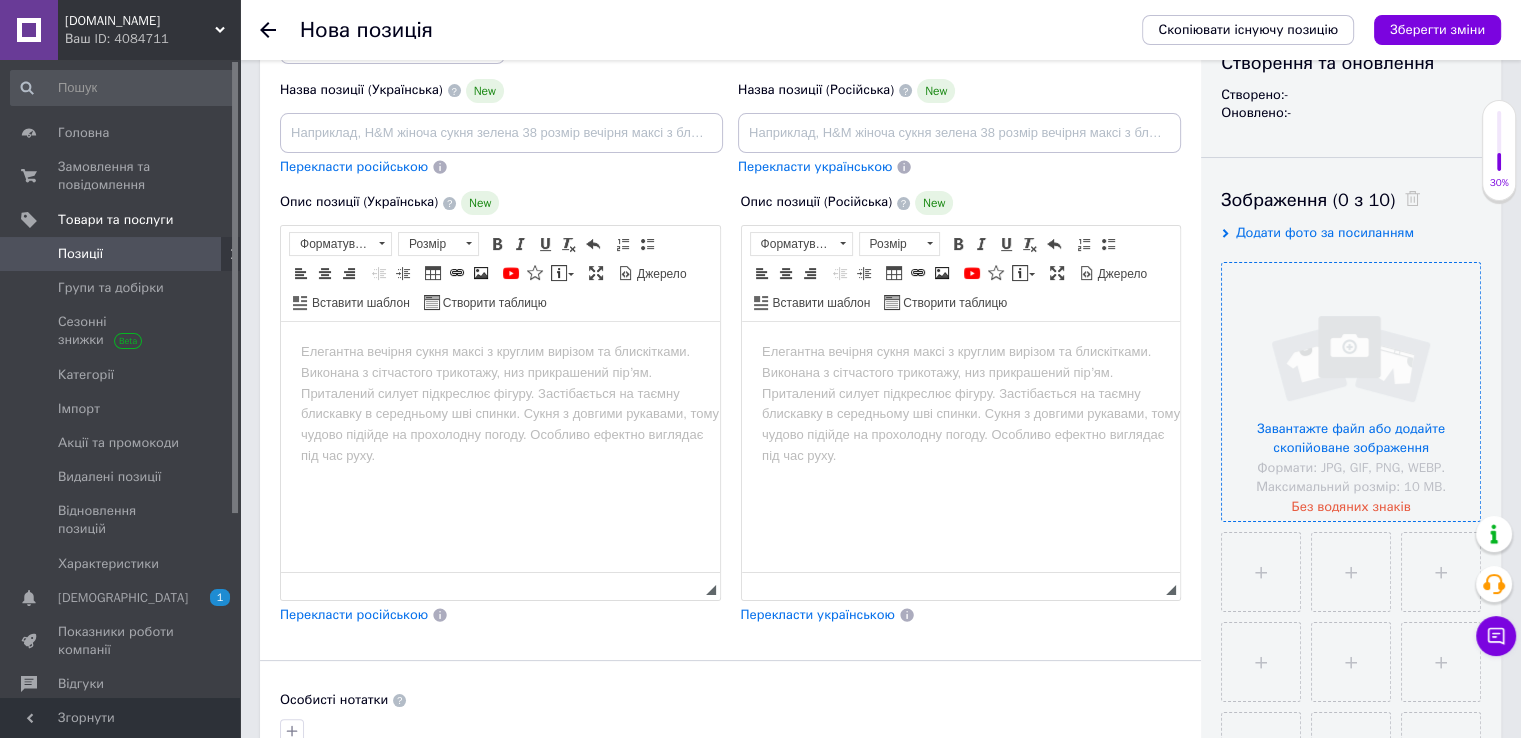 click at bounding box center [1351, 392] 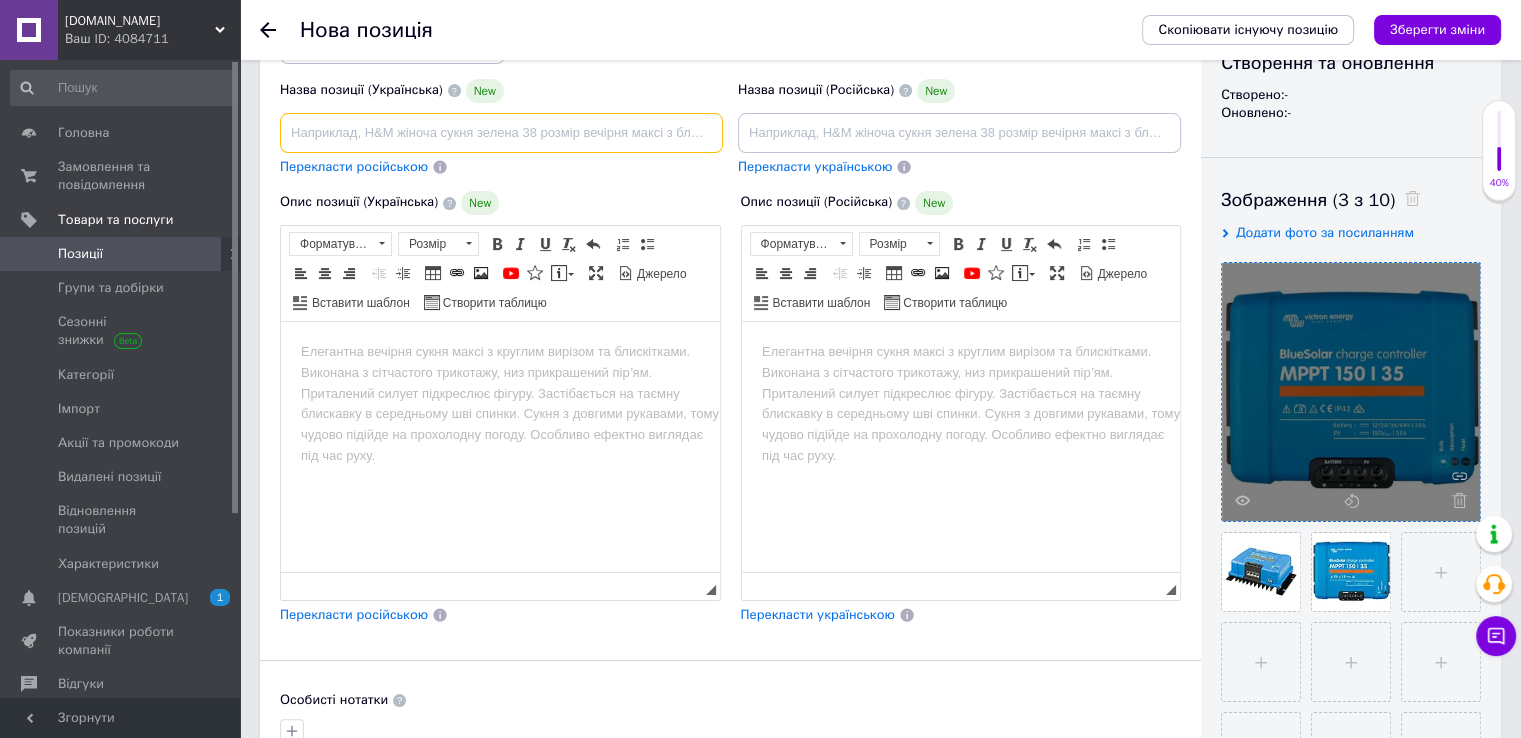 click at bounding box center [501, 133] 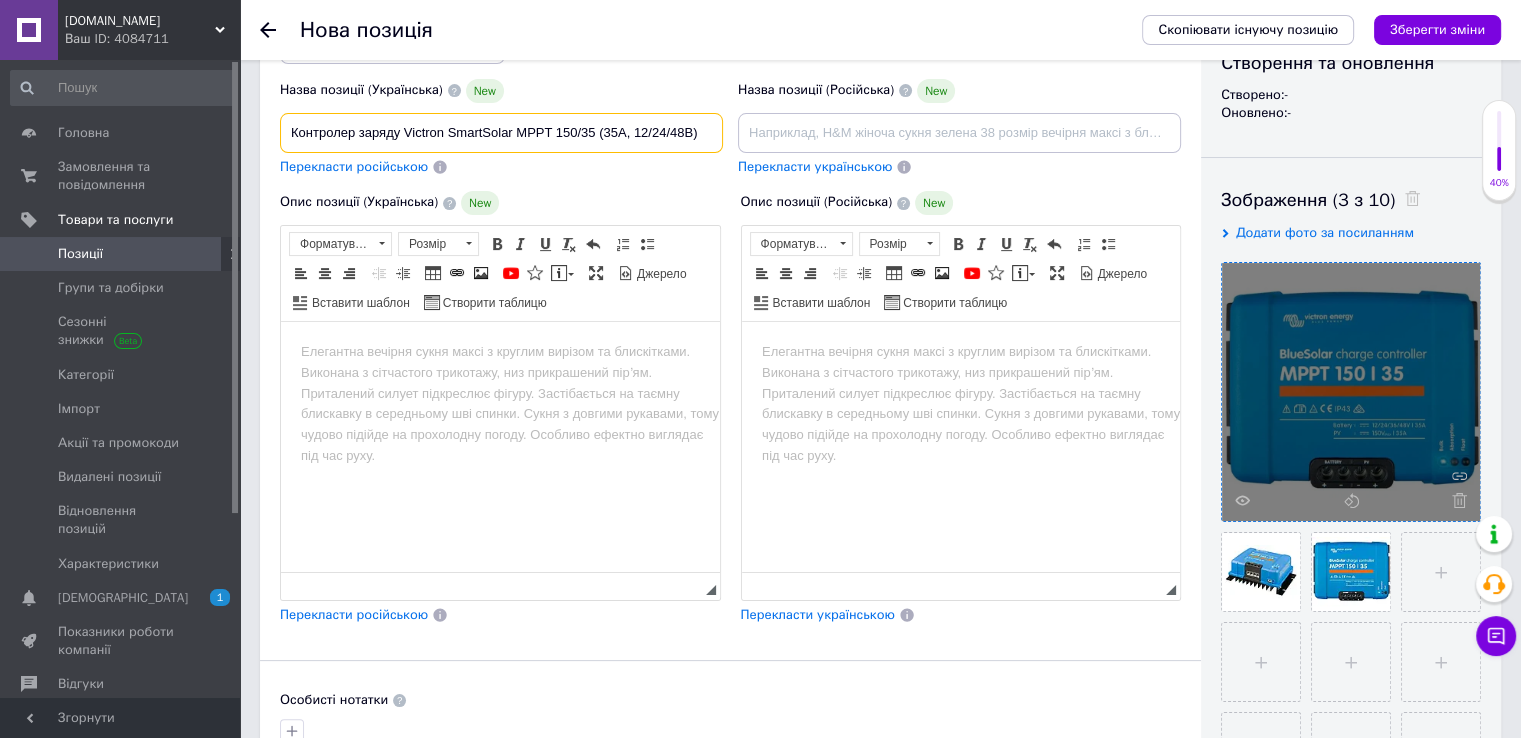 type on "Контролер заряду Victron SmartSolar MPPT 150/35 (35A, 12/24/48В)" 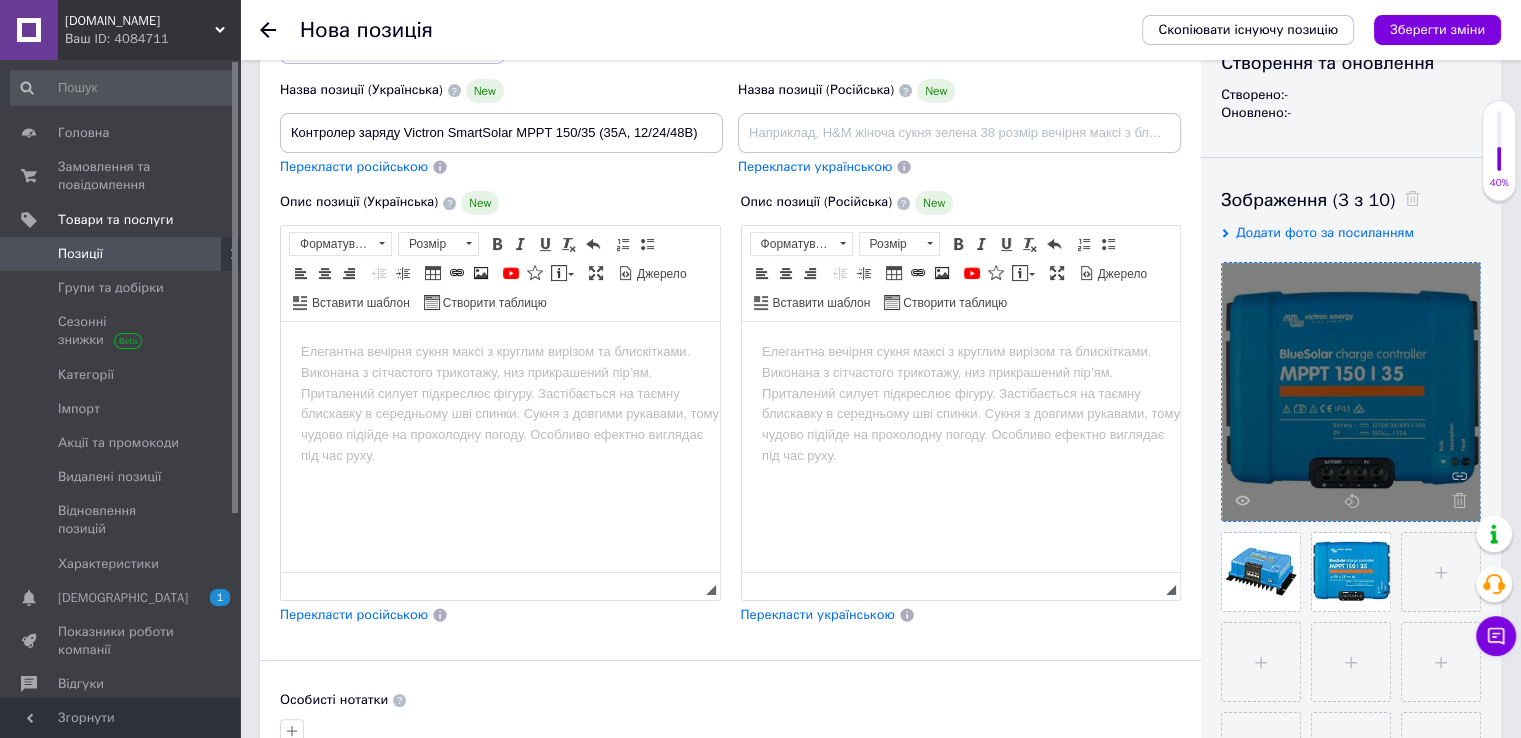 click on "Перекласти російською" at bounding box center (354, 166) 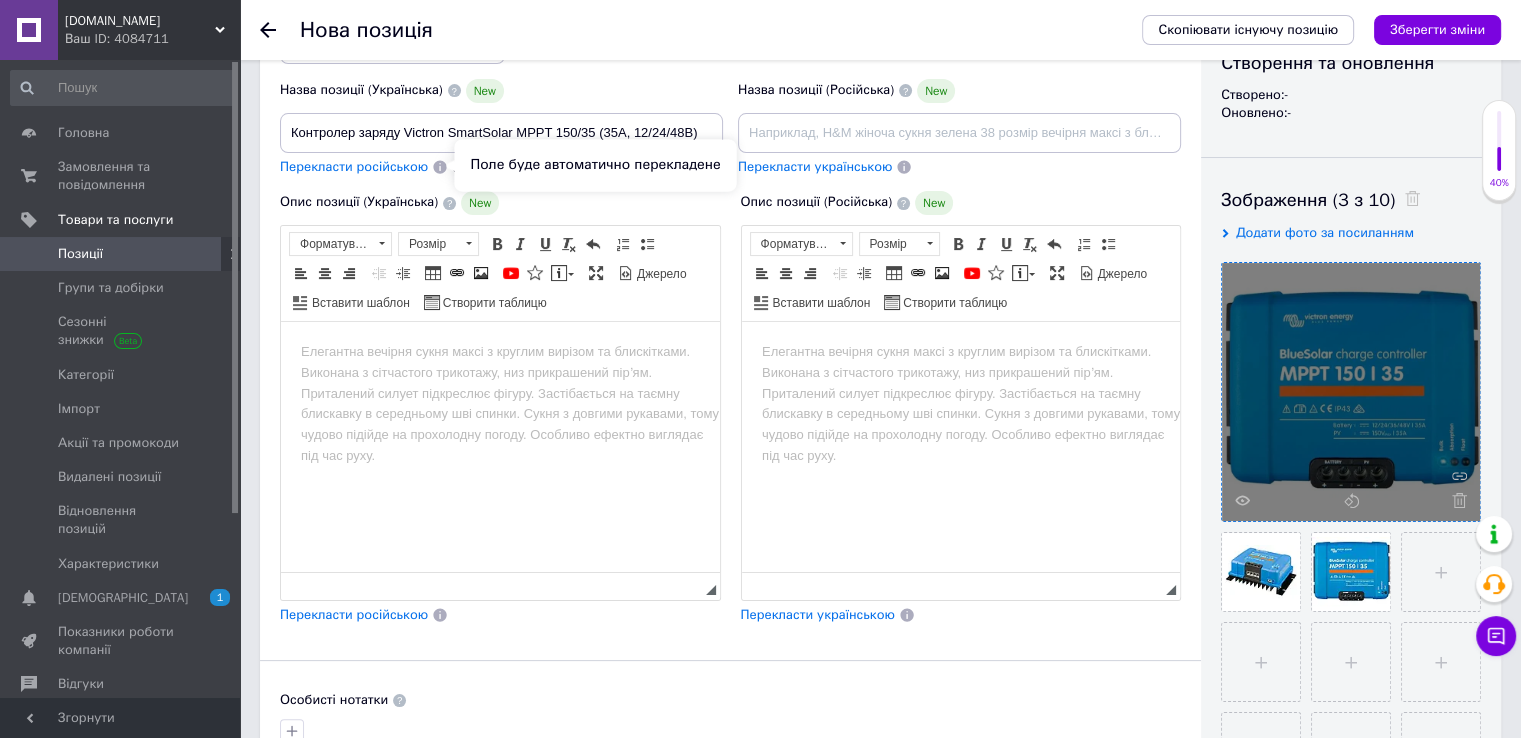 type on "Контролер заряду Victron SmartSolar MPPT 150/35 (35A, 12/24/48В)" 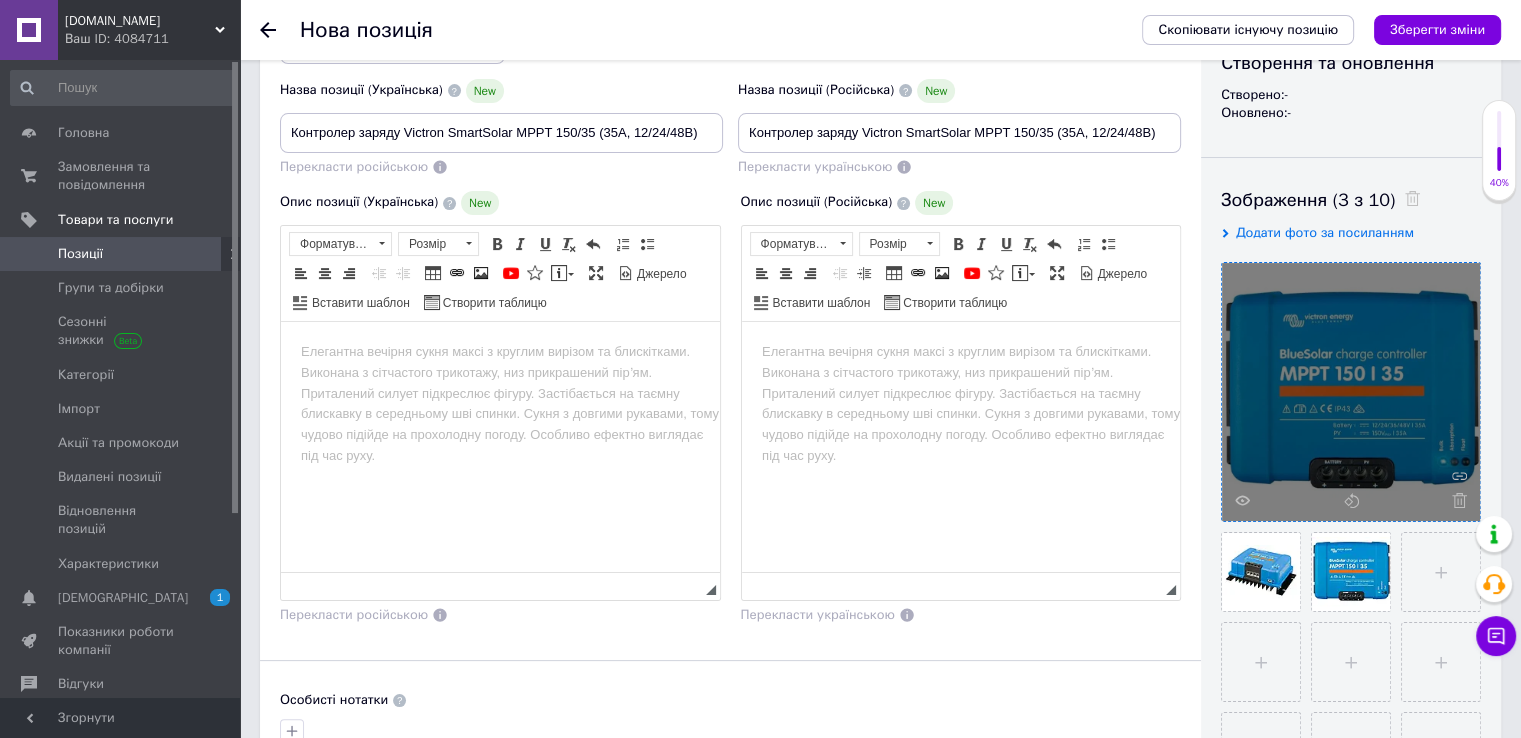 click at bounding box center (500, 352) 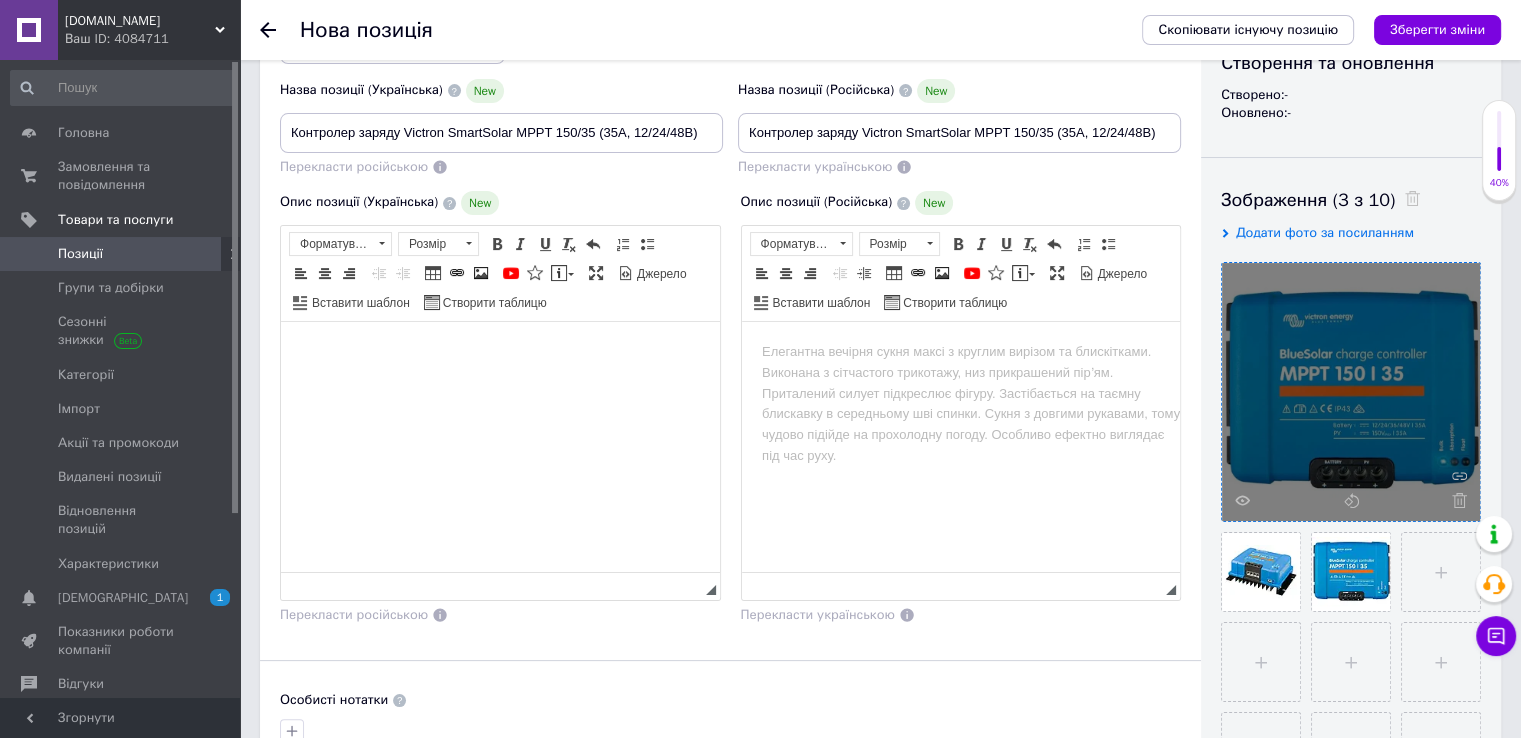scroll, scrollTop: 1341, scrollLeft: 0, axis: vertical 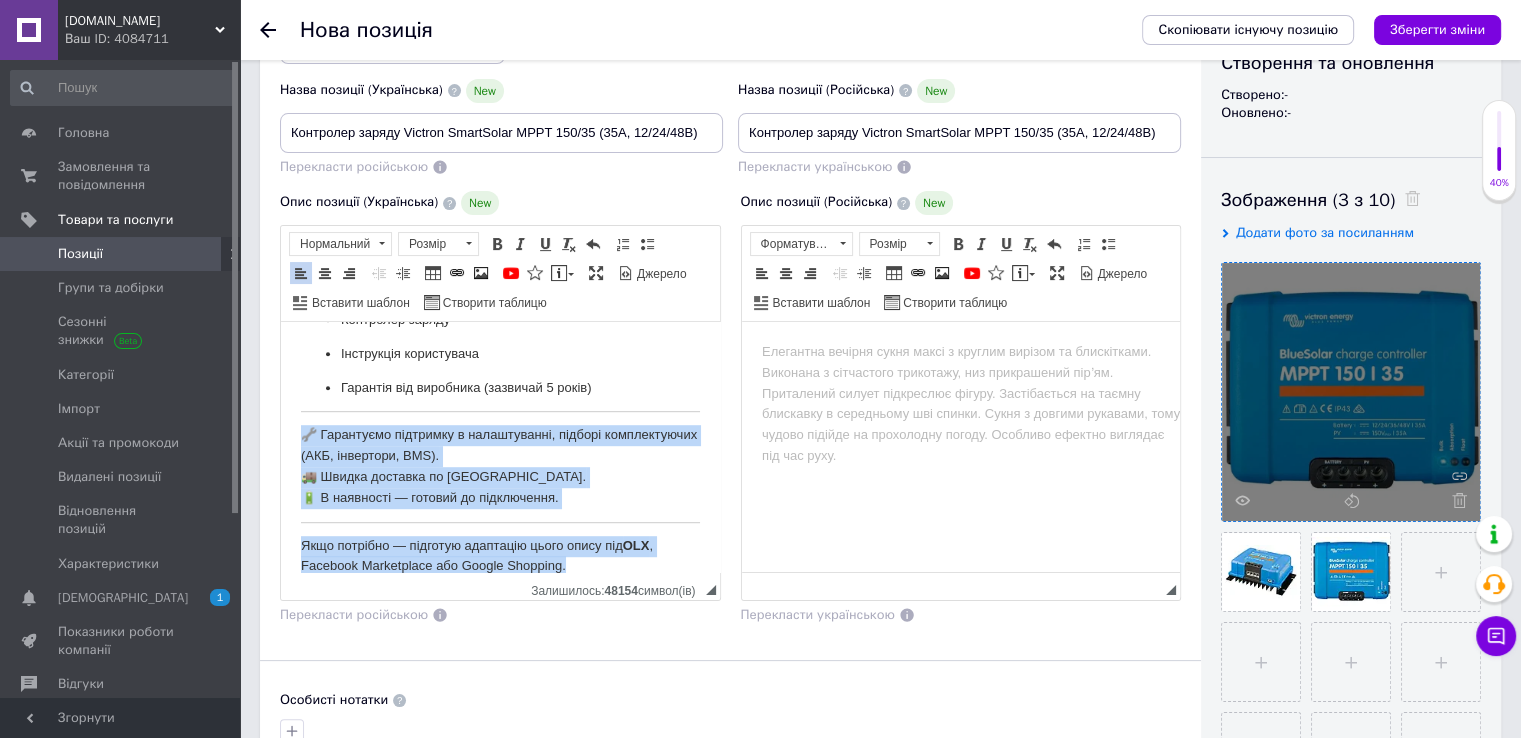 drag, startPoint x: 585, startPoint y: 563, endPoint x: 281, endPoint y: 512, distance: 308.2483 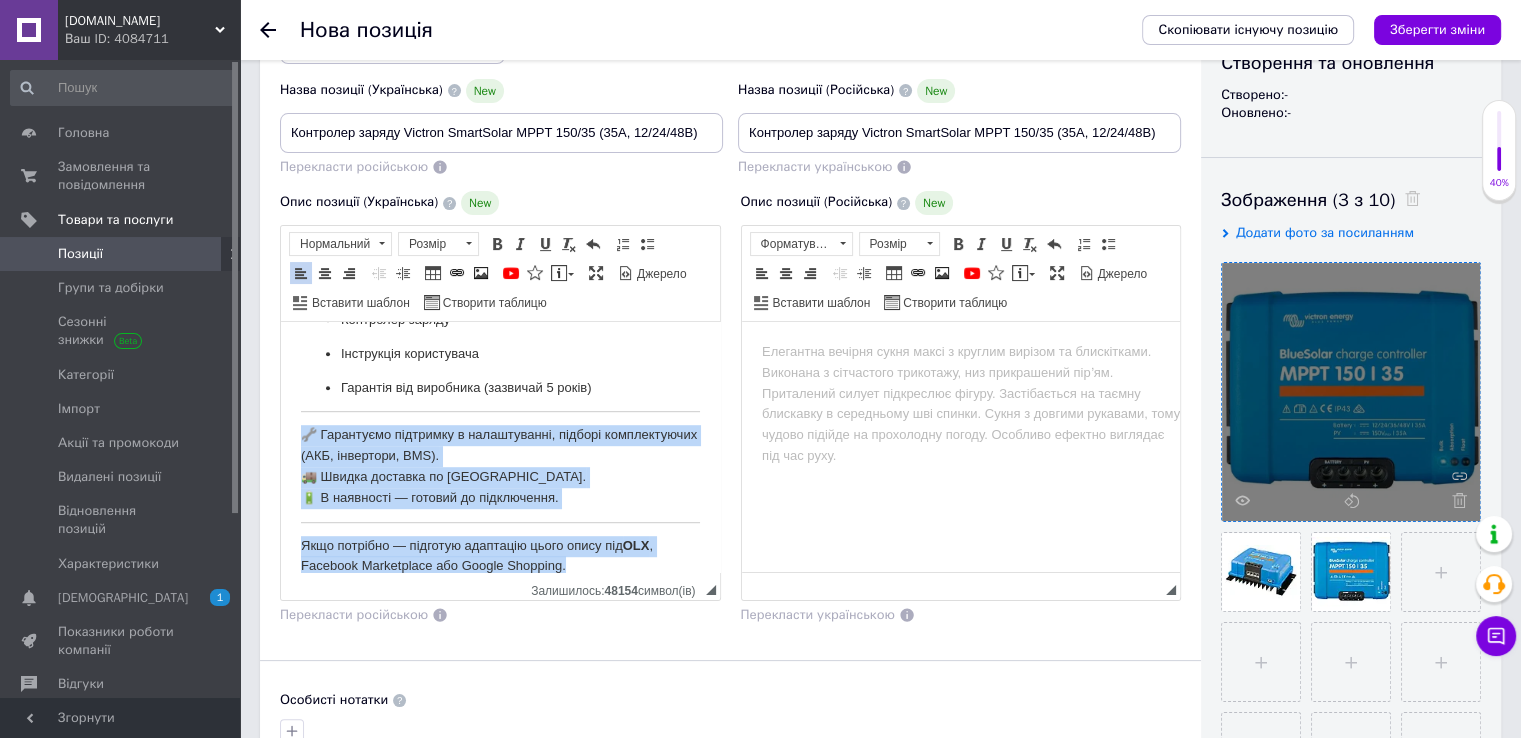 click on "Ось оптимально сформульовані  назва  та  опис товару  для  [DOMAIN_NAME]  для пристрою  Victron Energy SmartSolar MPPT 150/35 (35A) : 📌  Оптимальна назва для [DOMAIN_NAME] (до 70 символів): Контролер заряду Victron SmartSolar MPPT 150/35 (35A, 12/24/48В) 📝  Опис товару для [DOMAIN_NAME]: 🔋  Victron Energy SmartSolar MPPT 150/35  — це сучасний сонячний контролер заряду з високим ККД, розроблений для систем автономного та гібридного живлення. Оснащений технологією  MPPT (Maximum Power Point Tracking) , він максимально ефективно перетворює енергію з сонячних панелей навіть за слабкого освітлення. ⚙️  Основні характеристики: Модель:  SmartSolar MPPT 150/35 Тип:  35 А  150 В ✅" at bounding box center [500, -211] 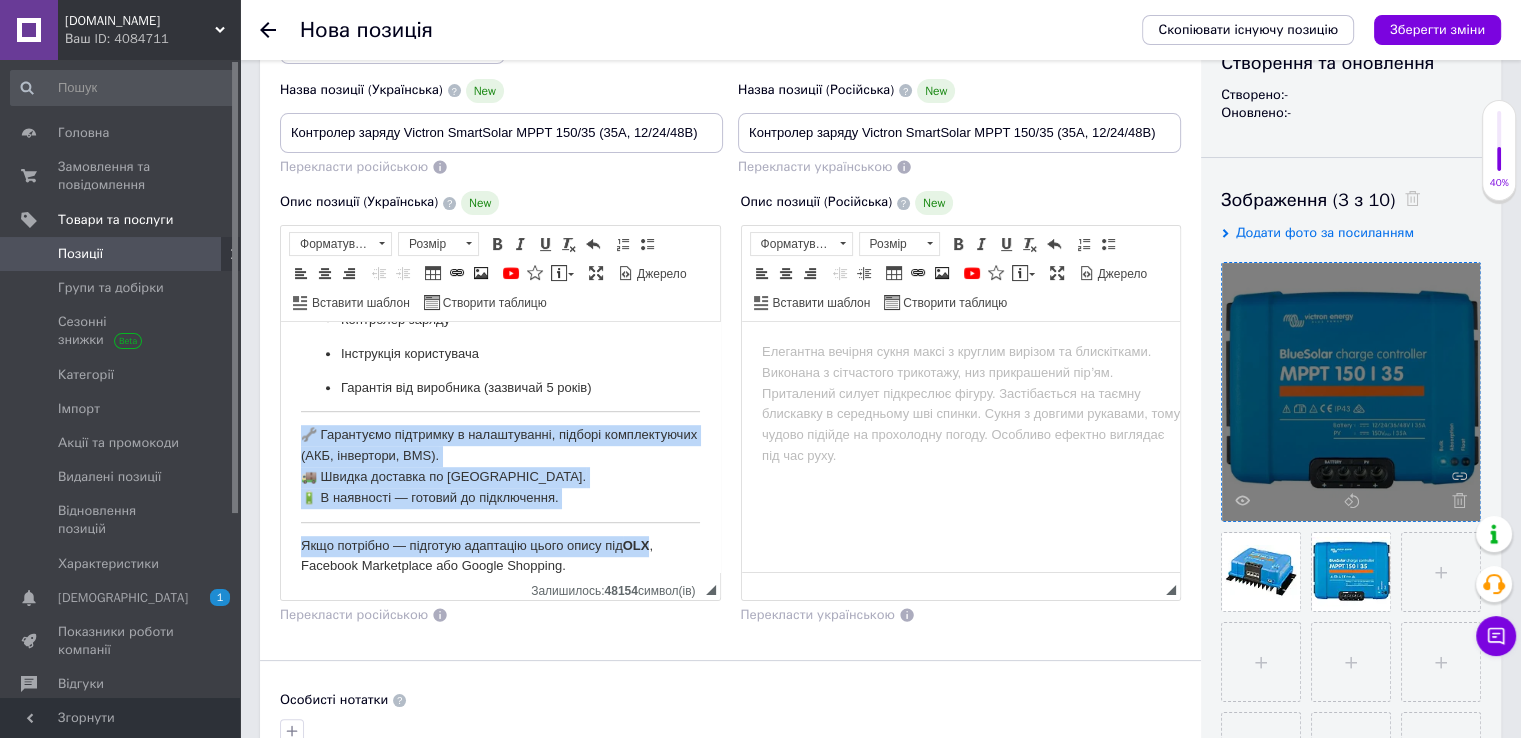 type 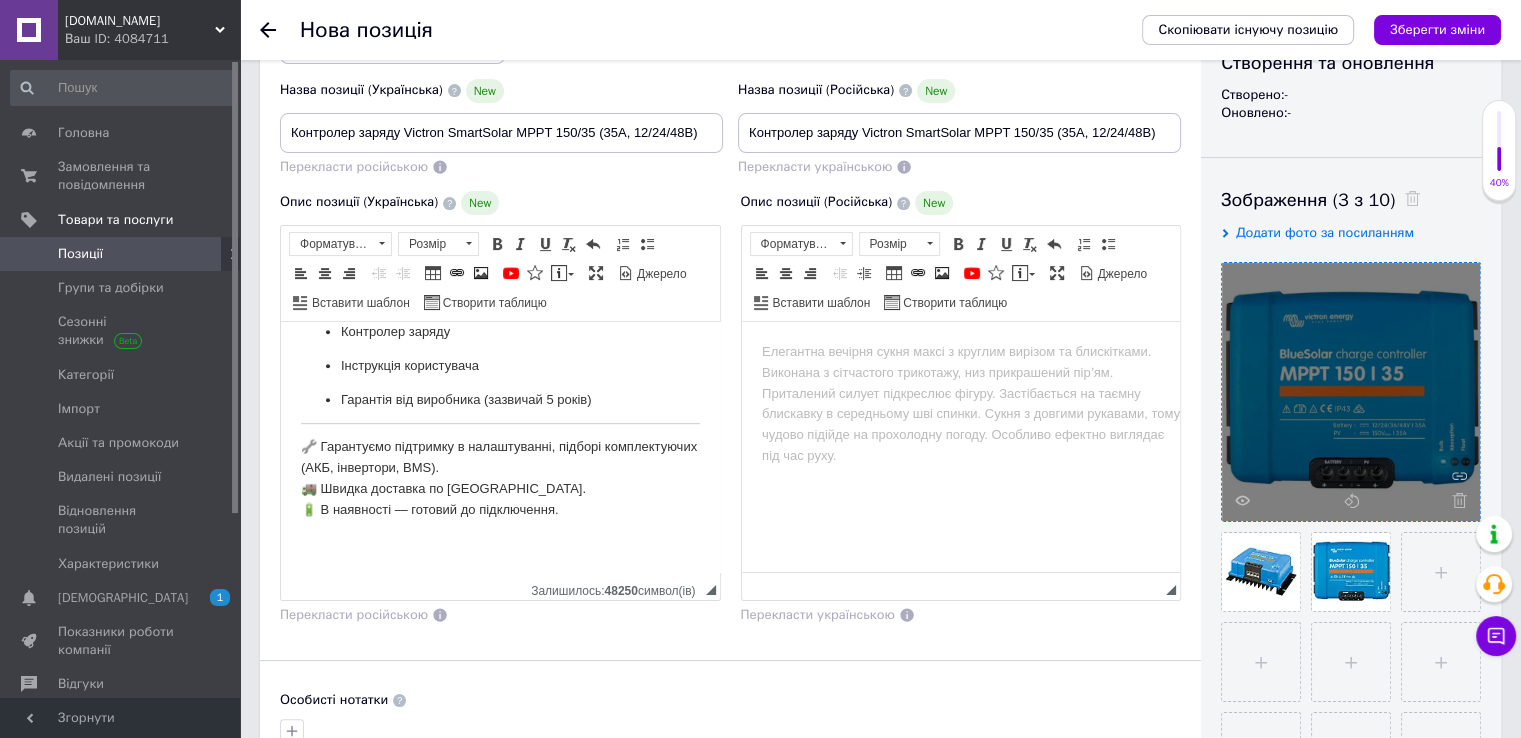 scroll, scrollTop: 1296, scrollLeft: 0, axis: vertical 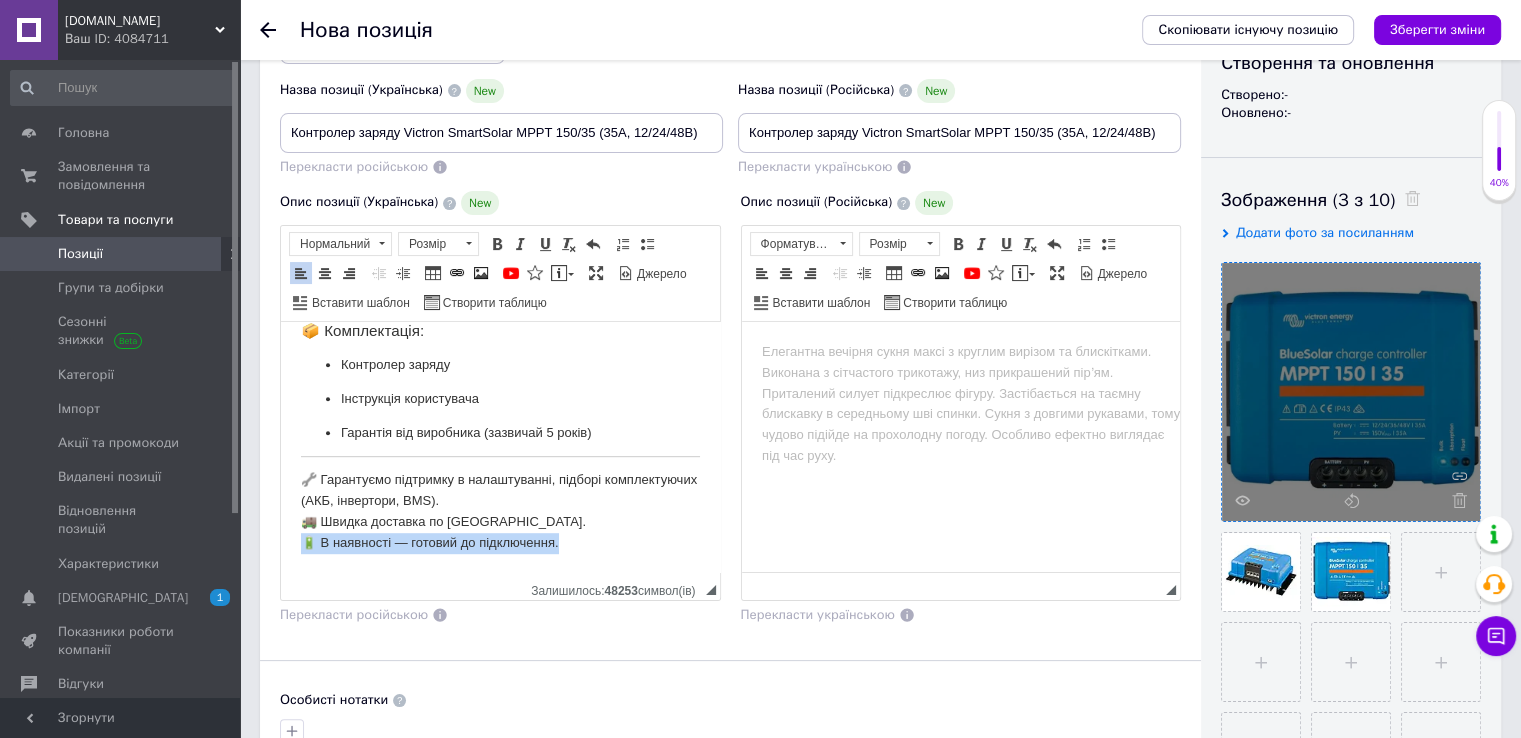drag, startPoint x: 556, startPoint y: 543, endPoint x: 559, endPoint y: 856, distance: 313.01437 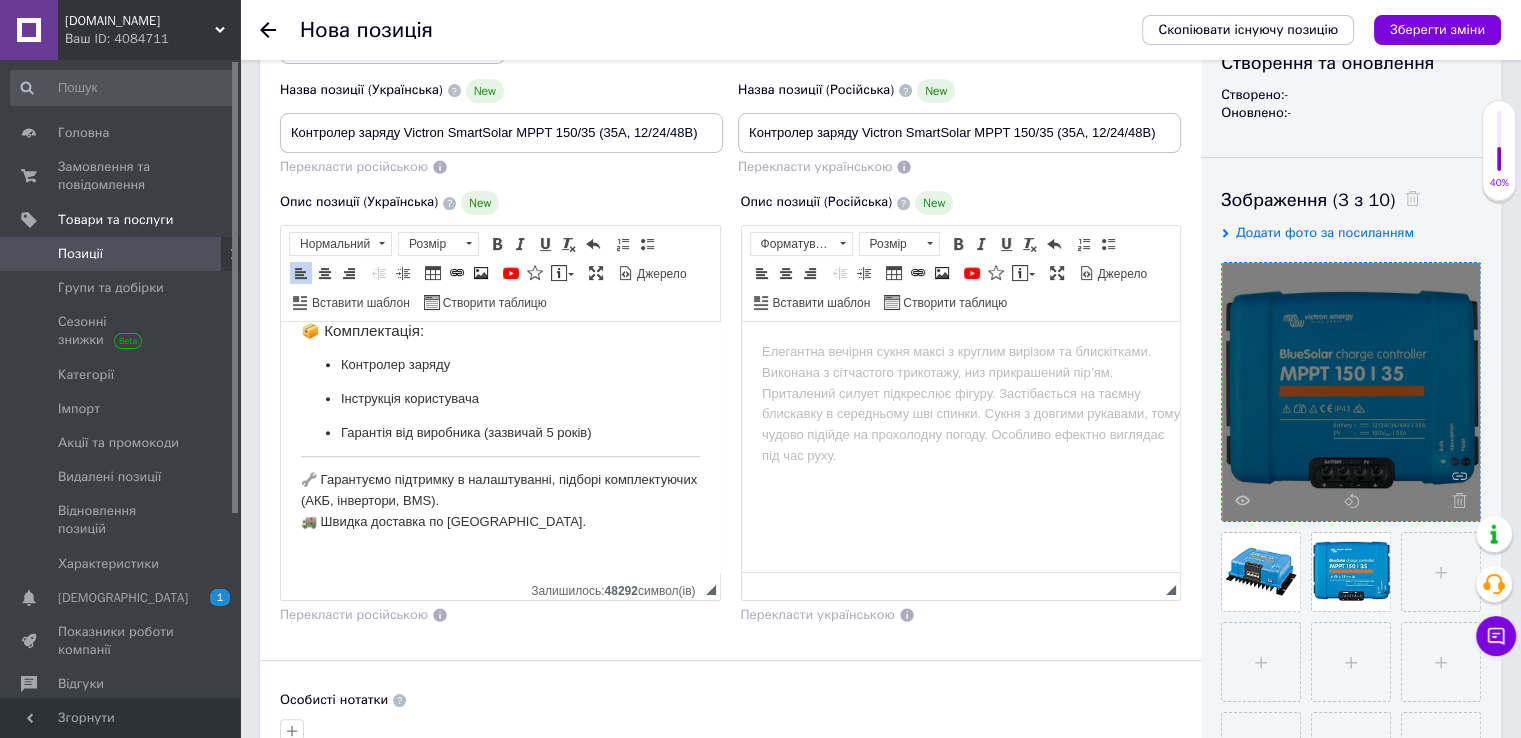 click on "🔧 Гарантуємо підтримку в налаштуванні, підборі комплектуючих (АКБ, інвертори, BMS). 🚚 Швидка доставка по [GEOGRAPHIC_DATA]." at bounding box center [500, 511] 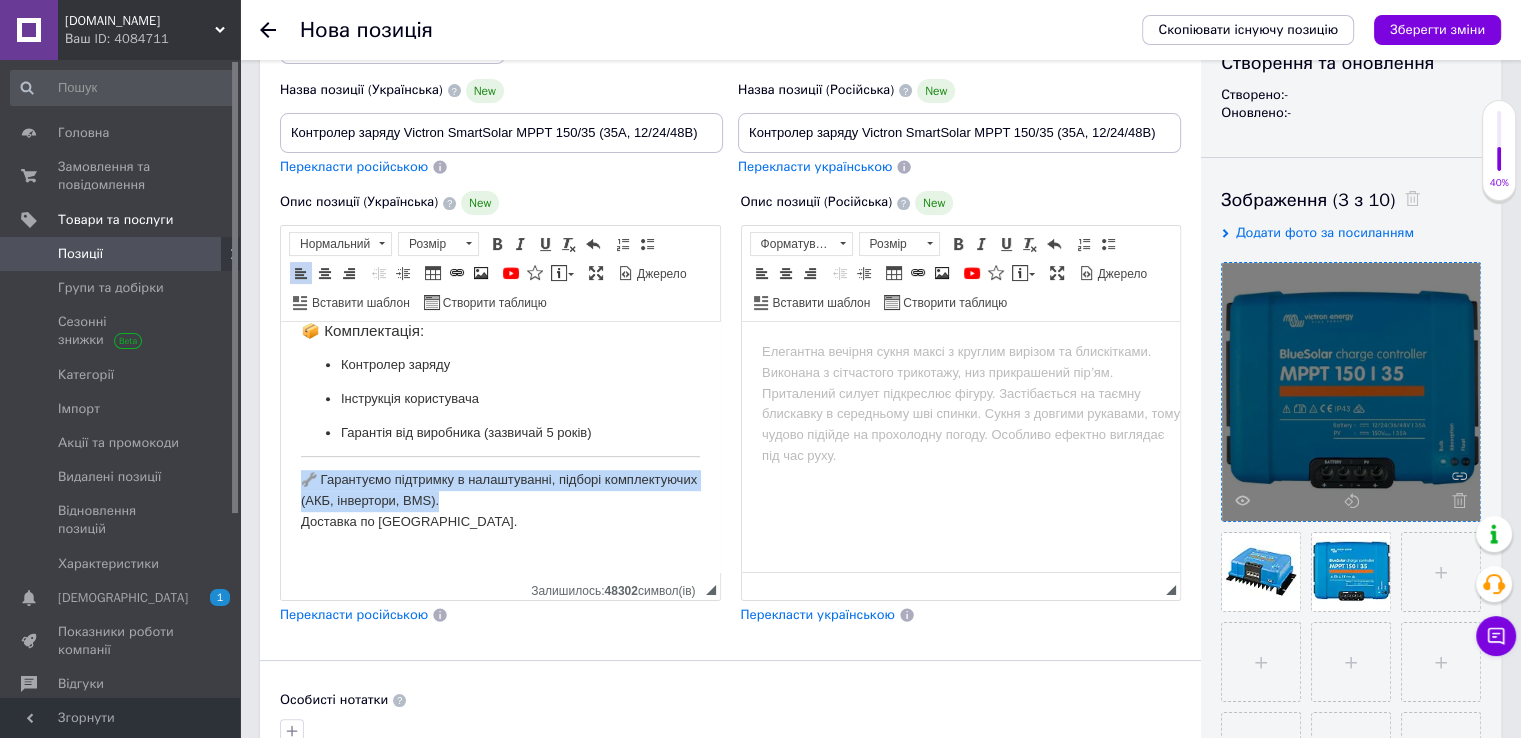 drag, startPoint x: 549, startPoint y: 495, endPoint x: 268, endPoint y: 458, distance: 283.42548 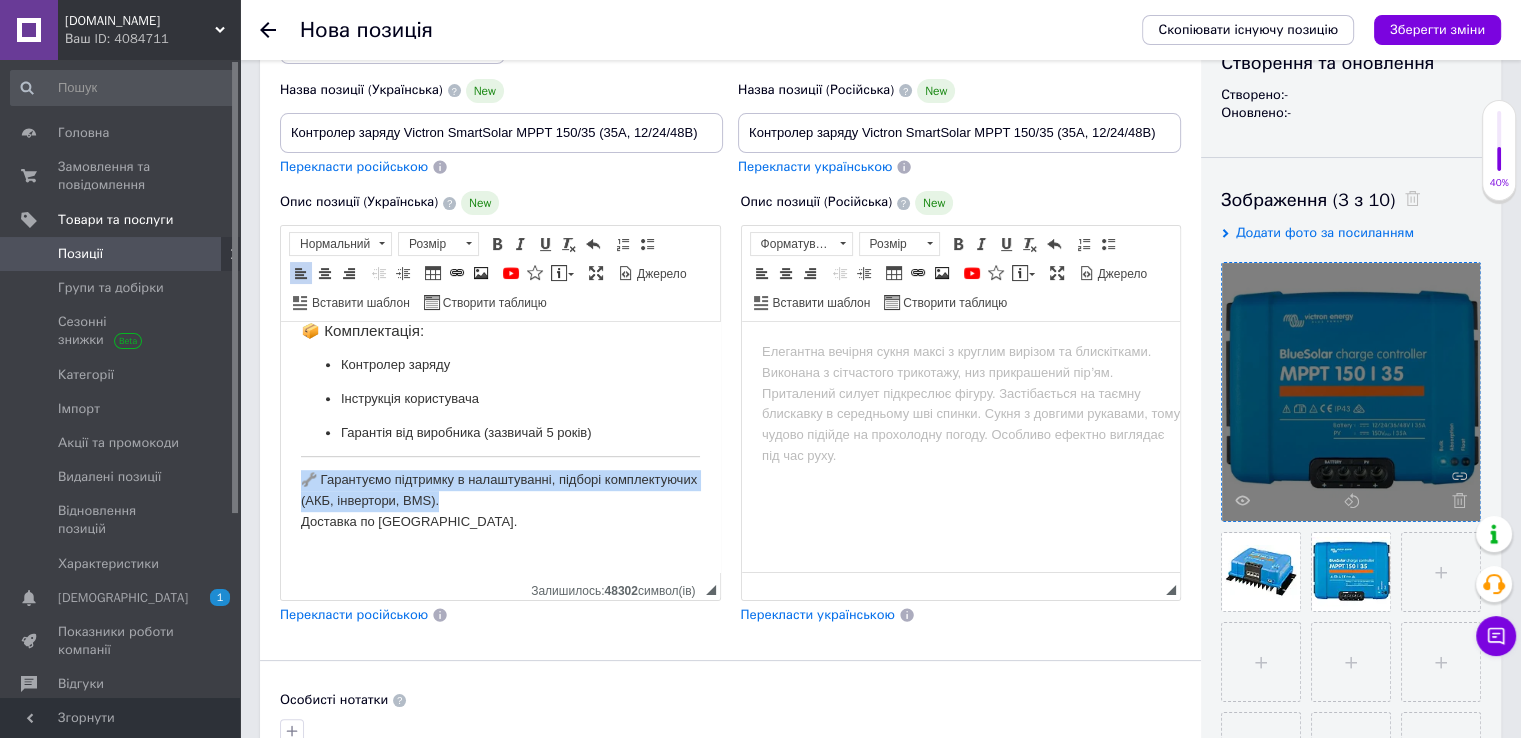 click on "Ось оптимально сформульовані  назва  та  опис товару  для  [DOMAIN_NAME]  для пристрою  Victron Energy SmartSolar MPPT 150/35 (35A) : 📌  Оптимальна назва для [DOMAIN_NAME] (до 70 символів): Контролер заряду Victron SmartSolar MPPT 150/35 (35A, 12/24/48В) 📝  Опис товару для [DOMAIN_NAME]: 🔋  Victron Energy SmartSolar MPPT 150/35  — це сучасний сонячний контролер заряду з високим ККД, розроблений для систем автономного та гібридного живлення. Оснащений технологією  MPPT (Maximum Power Point Tracking) , він максимально ефективно перетворює енергію з сонячних панелей навіть за слабкого освітлення. ⚙️  Основні характеристики: Модель:  SmartSolar MPPT 150/35 Тип:  35 А  150 В ✅" at bounding box center [500, -200] 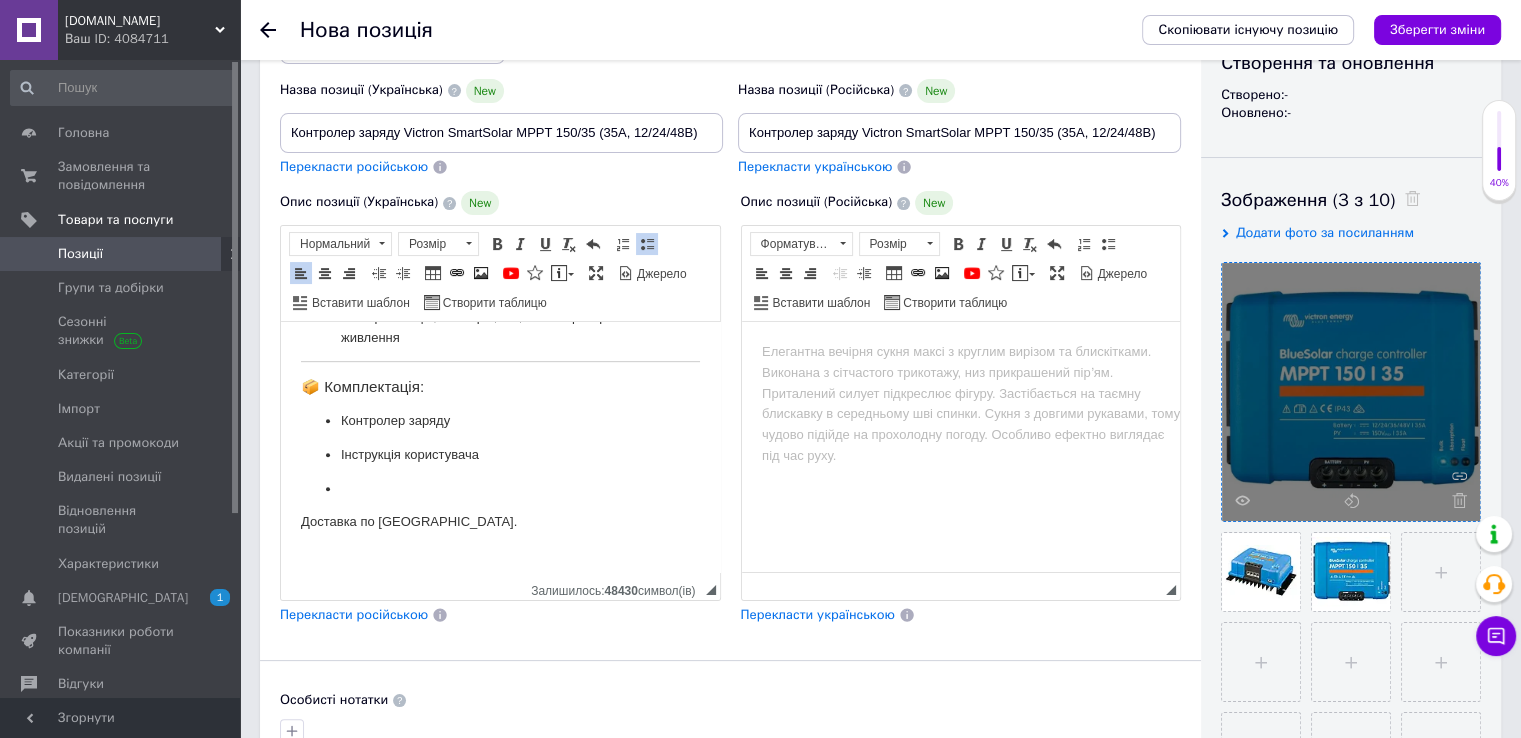 scroll, scrollTop: 1207, scrollLeft: 0, axis: vertical 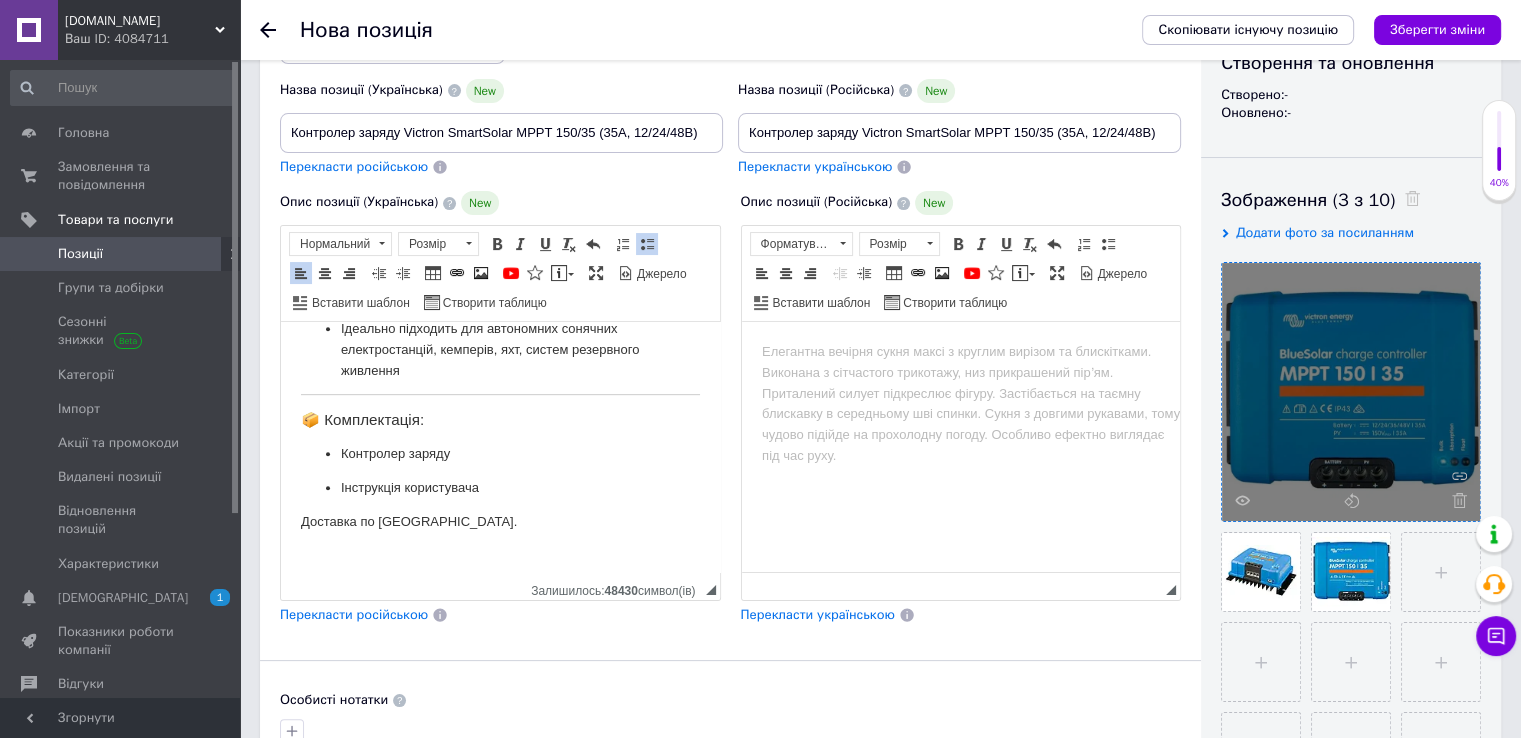 click on "Ось оптимально сформульовані  назва  та  опис товару  для  [DOMAIN_NAME]  для пристрою  Victron Energy SmartSolar MPPT 150/35 (35A) : 📌  Оптимальна назва для [DOMAIN_NAME] (до 70 символів): Контролер заряду Victron SmartSolar MPPT 150/35 (35A, 12/24/48В) 📝  Опис товару для [DOMAIN_NAME]: 🔋  Victron Energy SmartSolar MPPT 150/35  — це сучасний сонячний контролер заряду з високим ККД, розроблений для систем автономного та гібридного живлення. Оснащений технологією  MPPT (Maximum Power Point Tracking) , він максимально ефективно перетворює енергію з сонячних панелей навіть за слабкого освітлення. ⚙️  Основні характеристики: Модель:  SmartSolar MPPT 150/35 Тип:  35 А  150 В ✅" at bounding box center [500, -156] 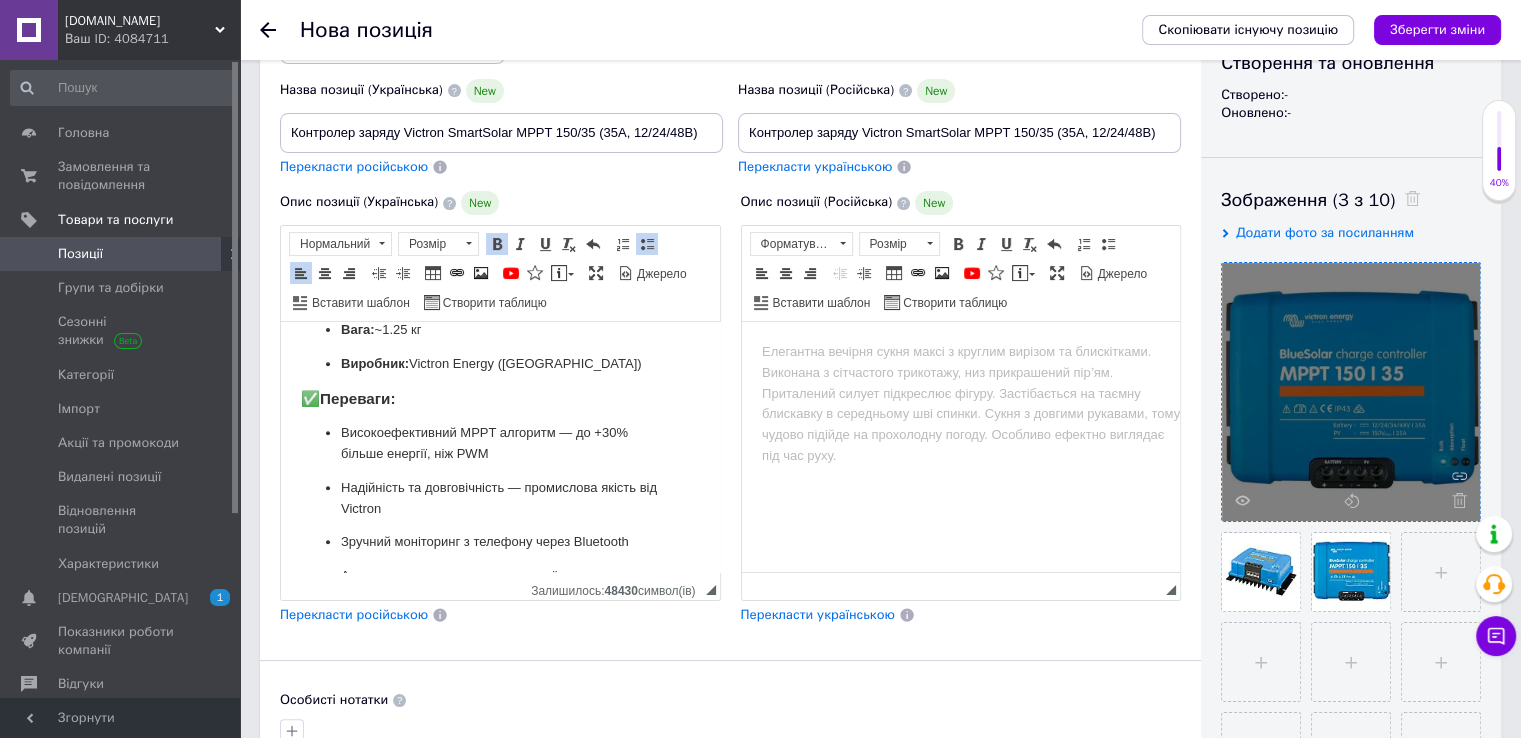 scroll, scrollTop: 878, scrollLeft: 0, axis: vertical 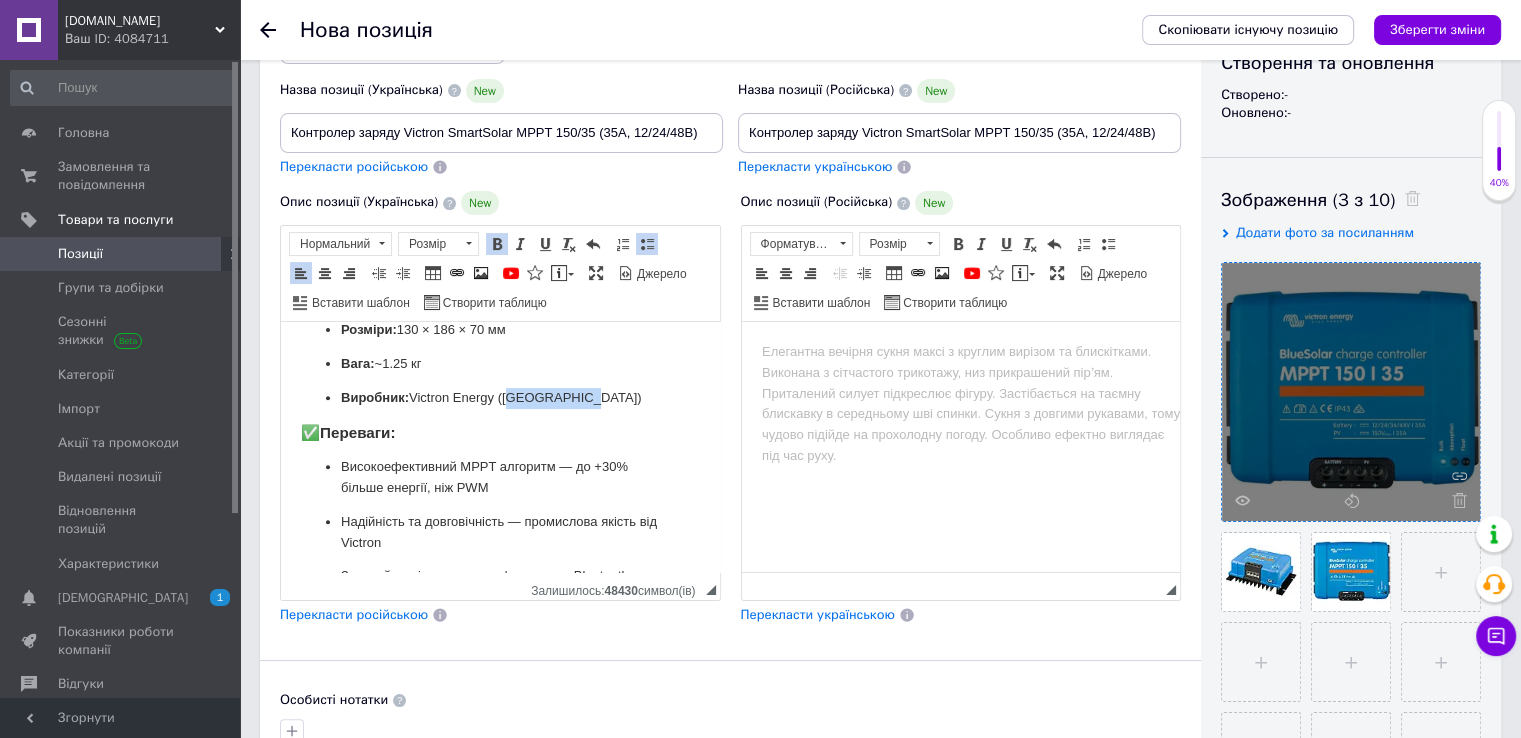 drag, startPoint x: 588, startPoint y: 402, endPoint x: 504, endPoint y: 403, distance: 84.00595 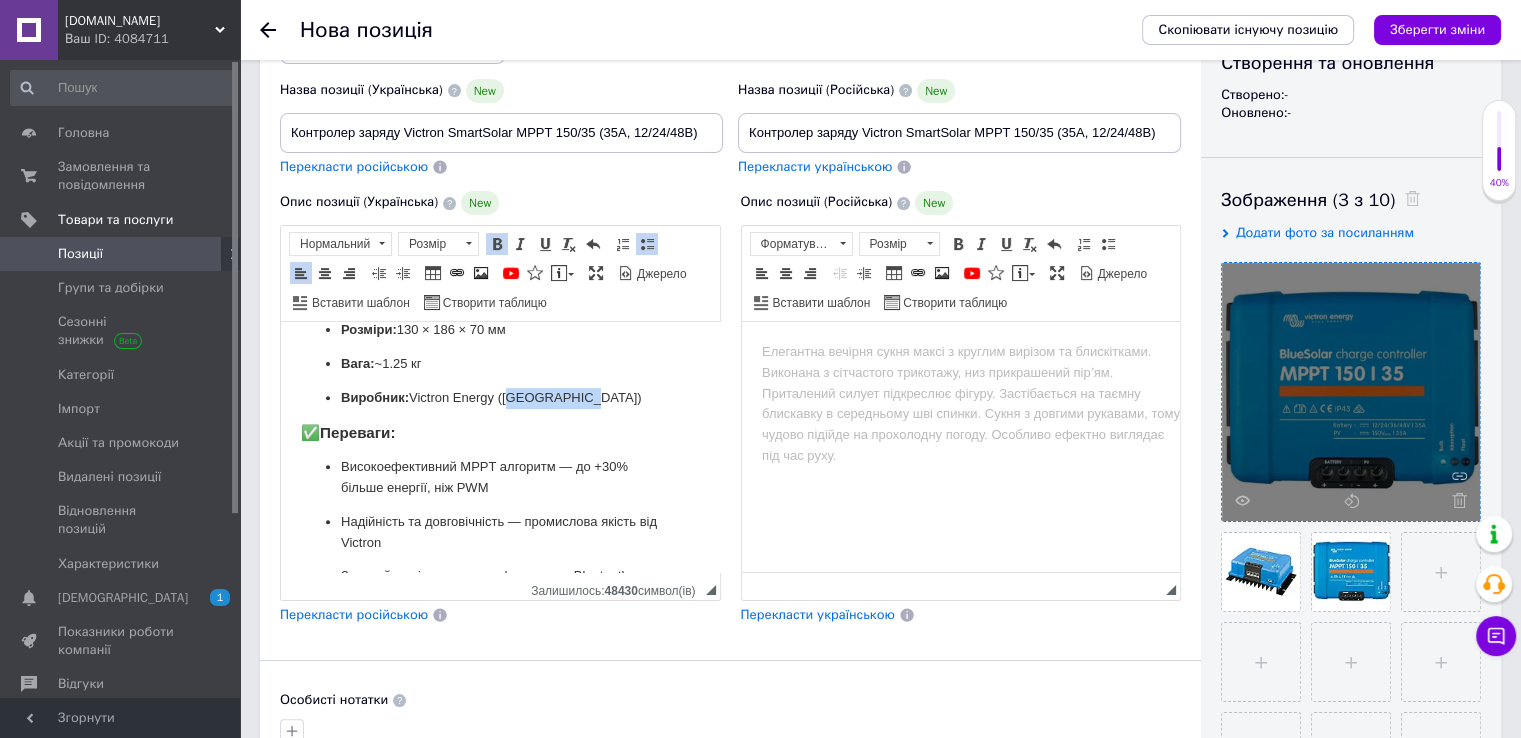 click on "Виробник:  Victron Energy ([GEOGRAPHIC_DATA])" at bounding box center [500, 398] 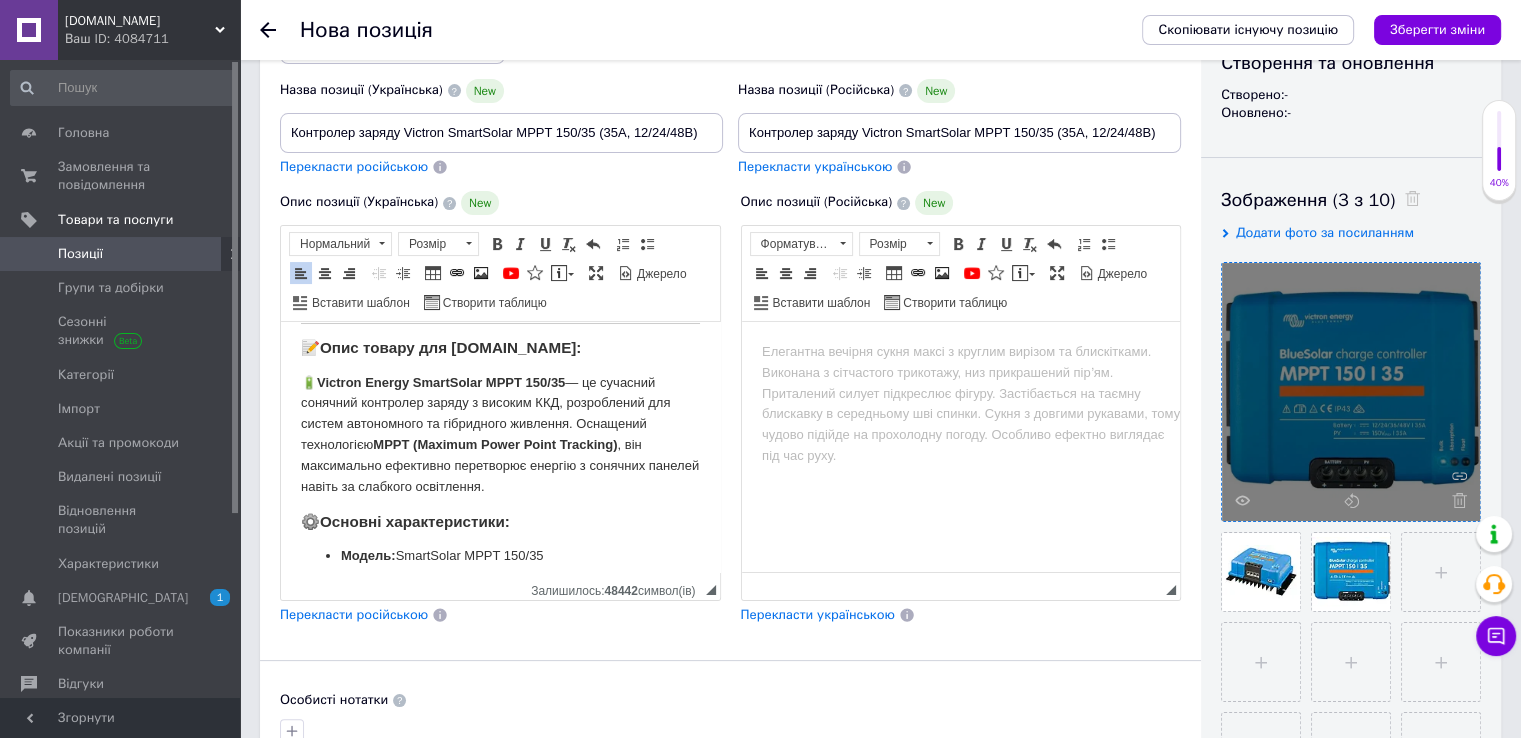 scroll, scrollTop: 165, scrollLeft: 0, axis: vertical 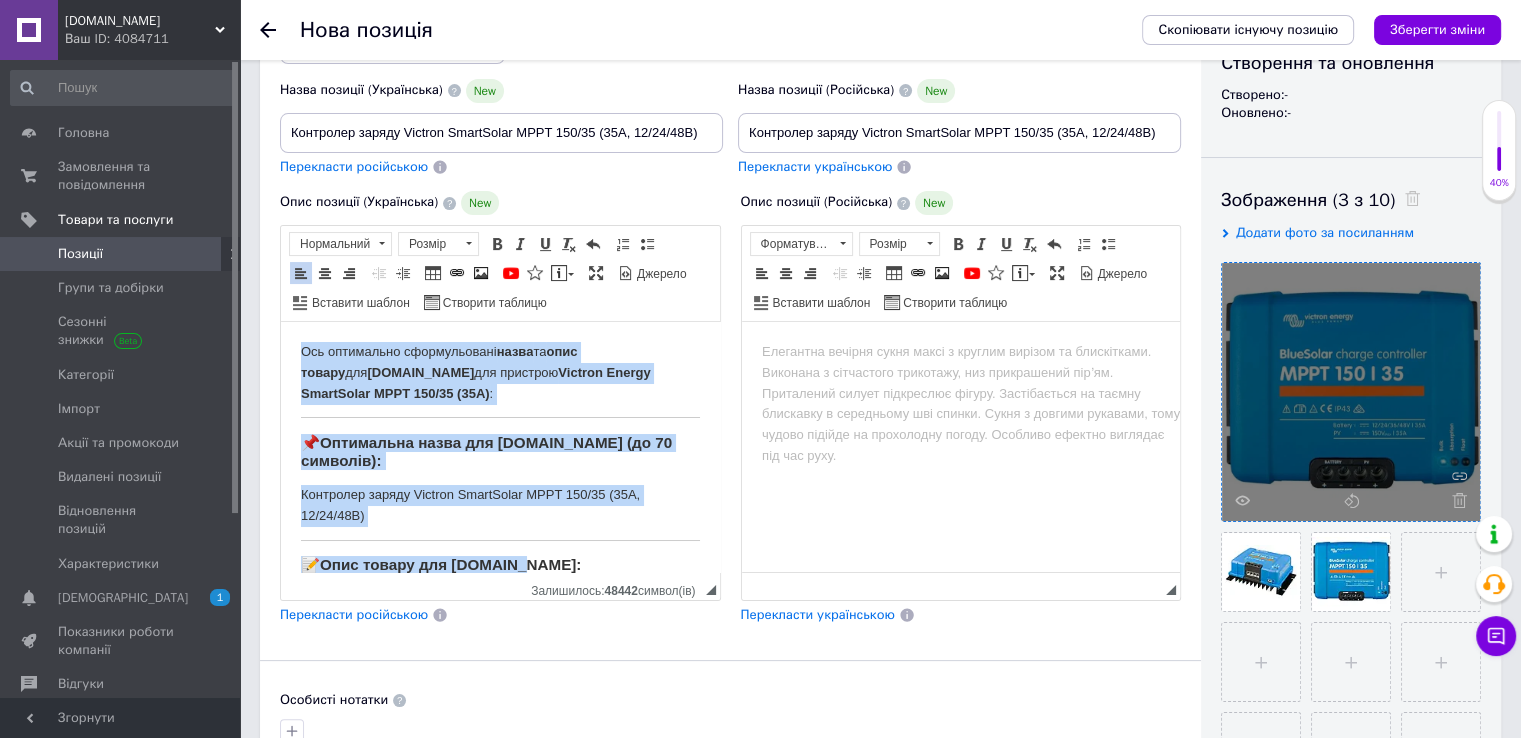 drag, startPoint x: 545, startPoint y: 399, endPoint x: 297, endPoint y: 318, distance: 260.8927 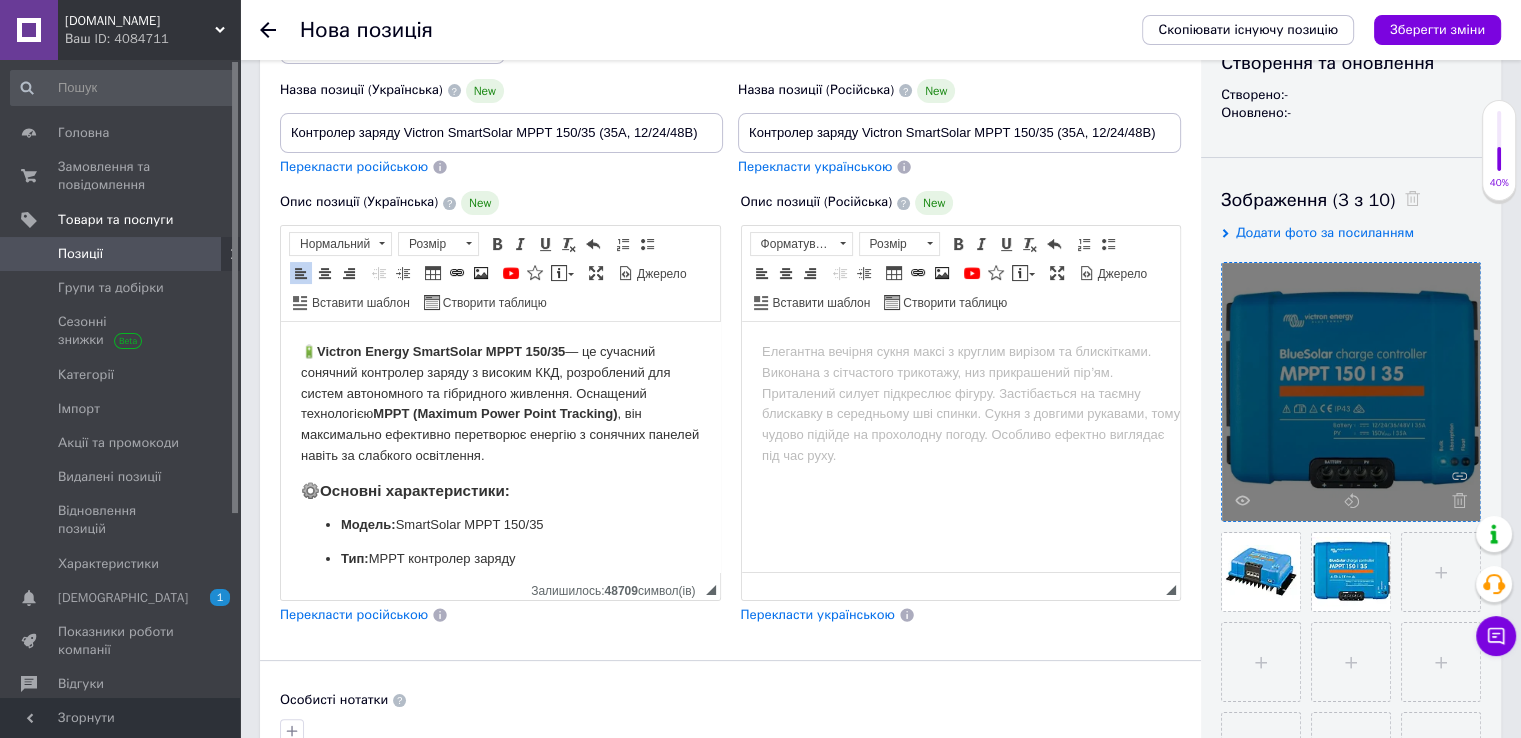 click on "Перекласти російською" at bounding box center [354, 614] 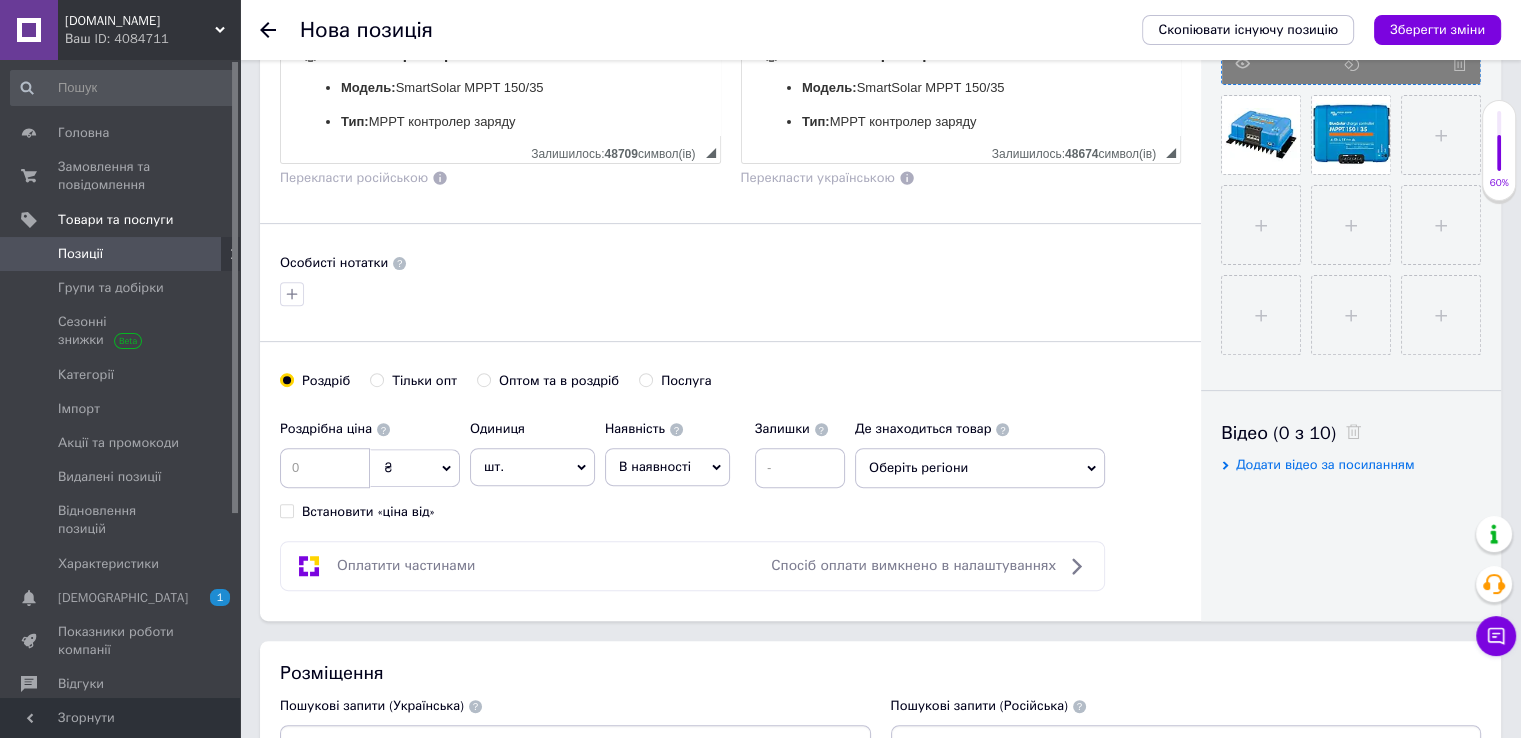 scroll, scrollTop: 688, scrollLeft: 0, axis: vertical 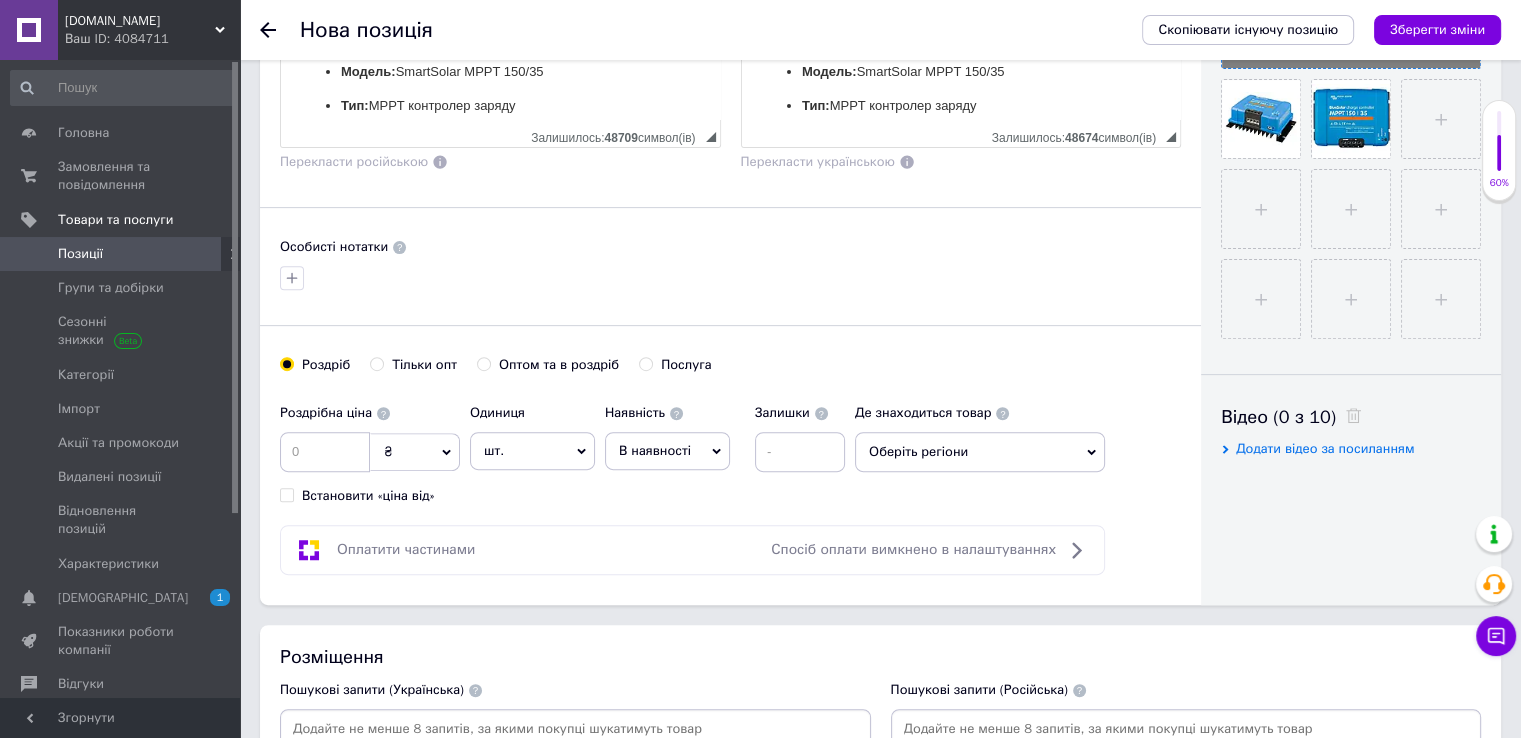 click on "В наявності" at bounding box center [655, 450] 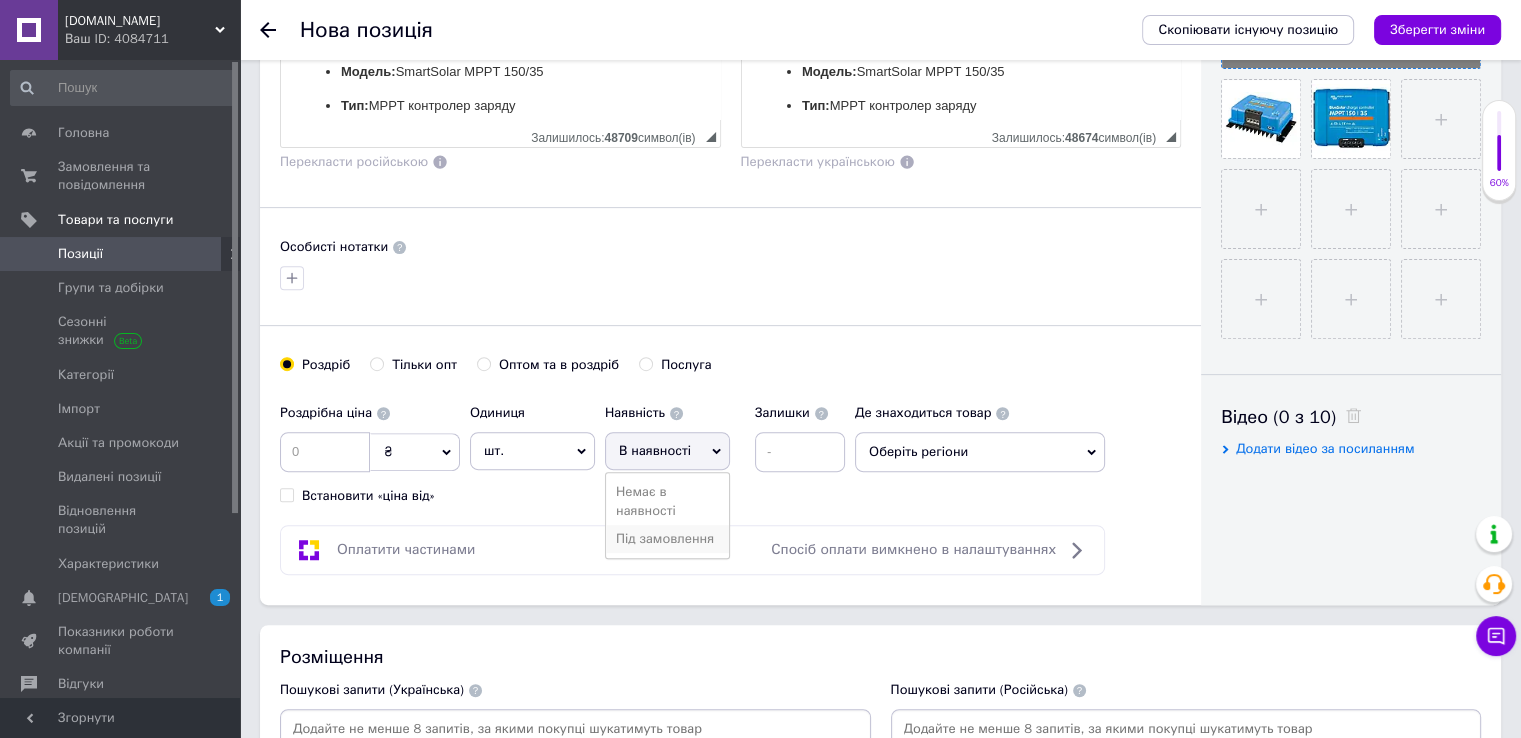 click on "Під замовлення" at bounding box center (667, 539) 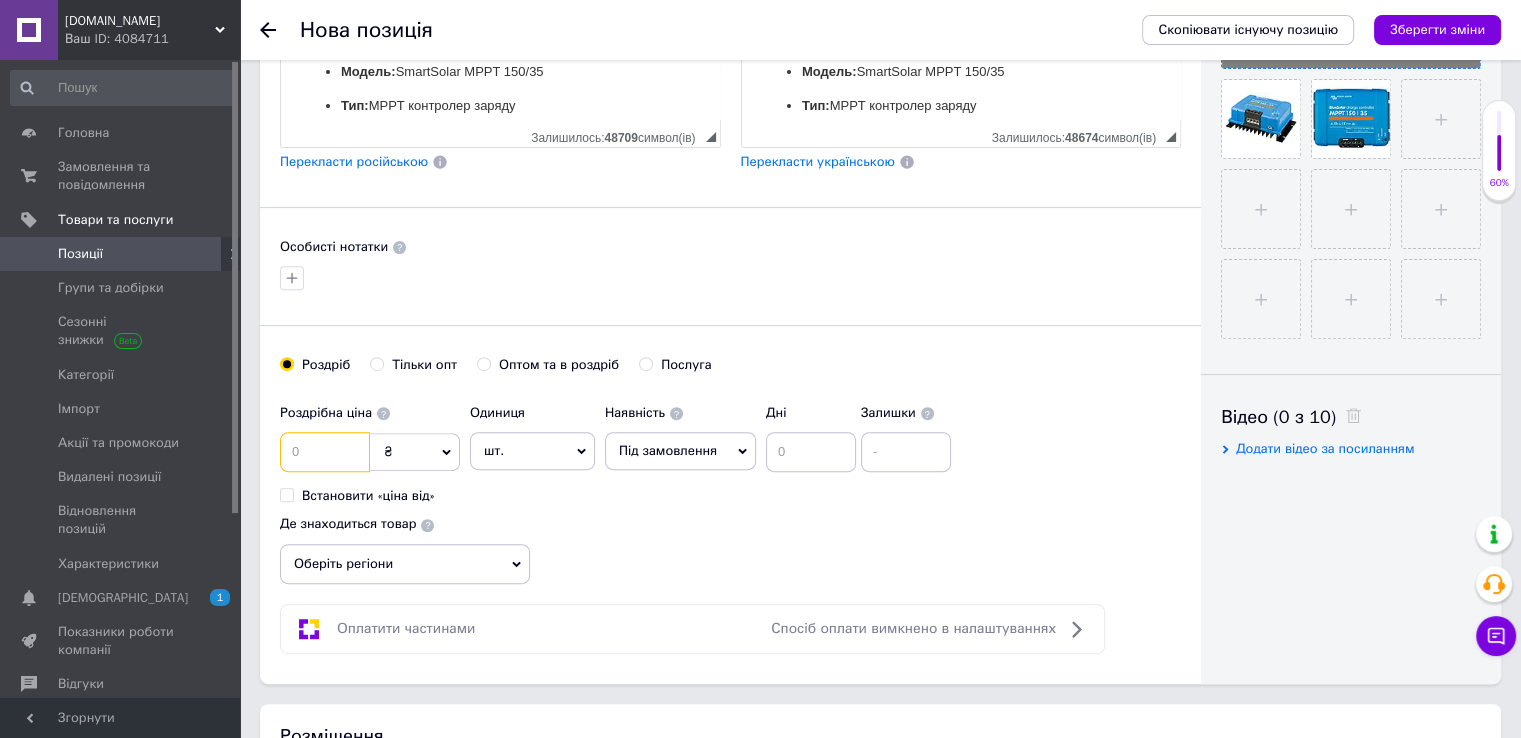 click at bounding box center [325, 452] 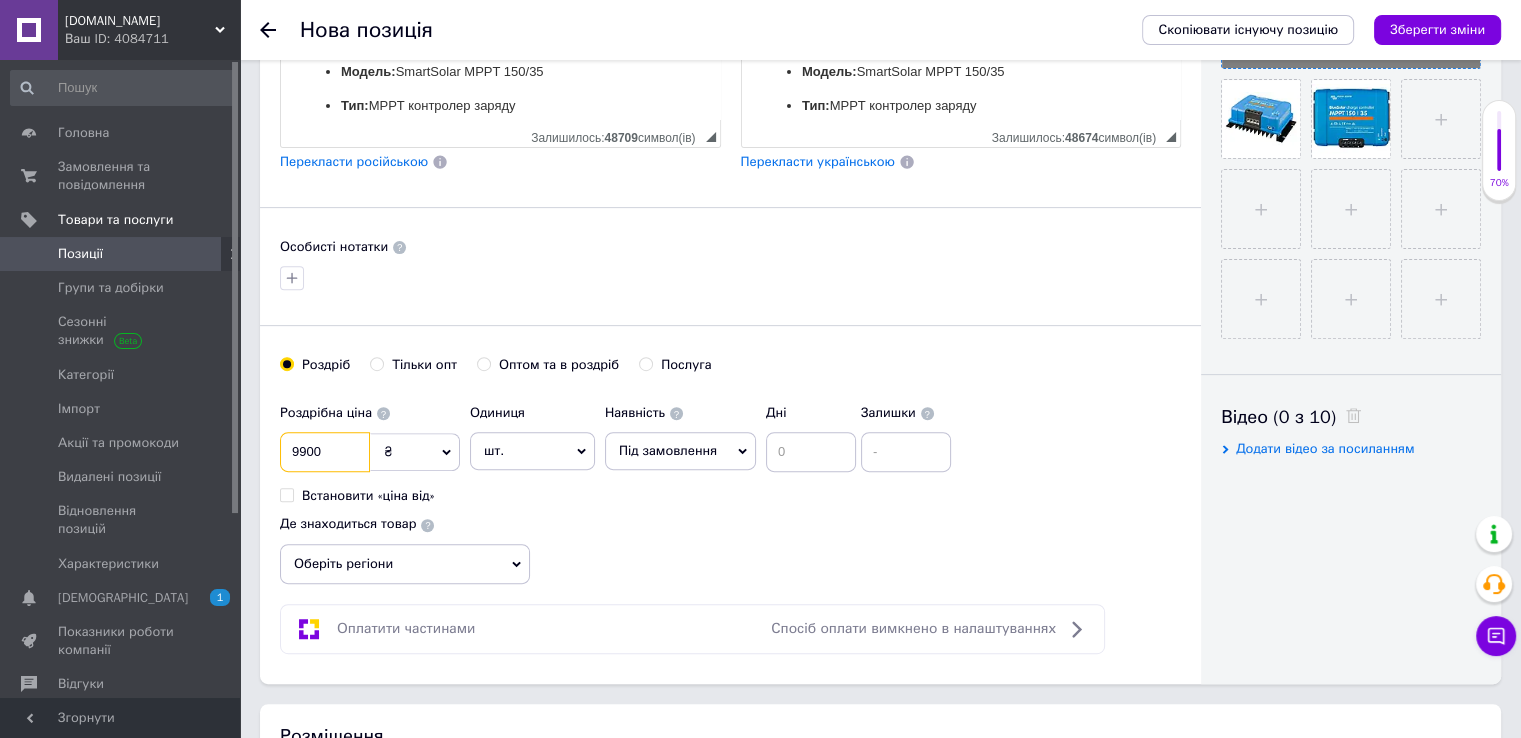 type on "9900" 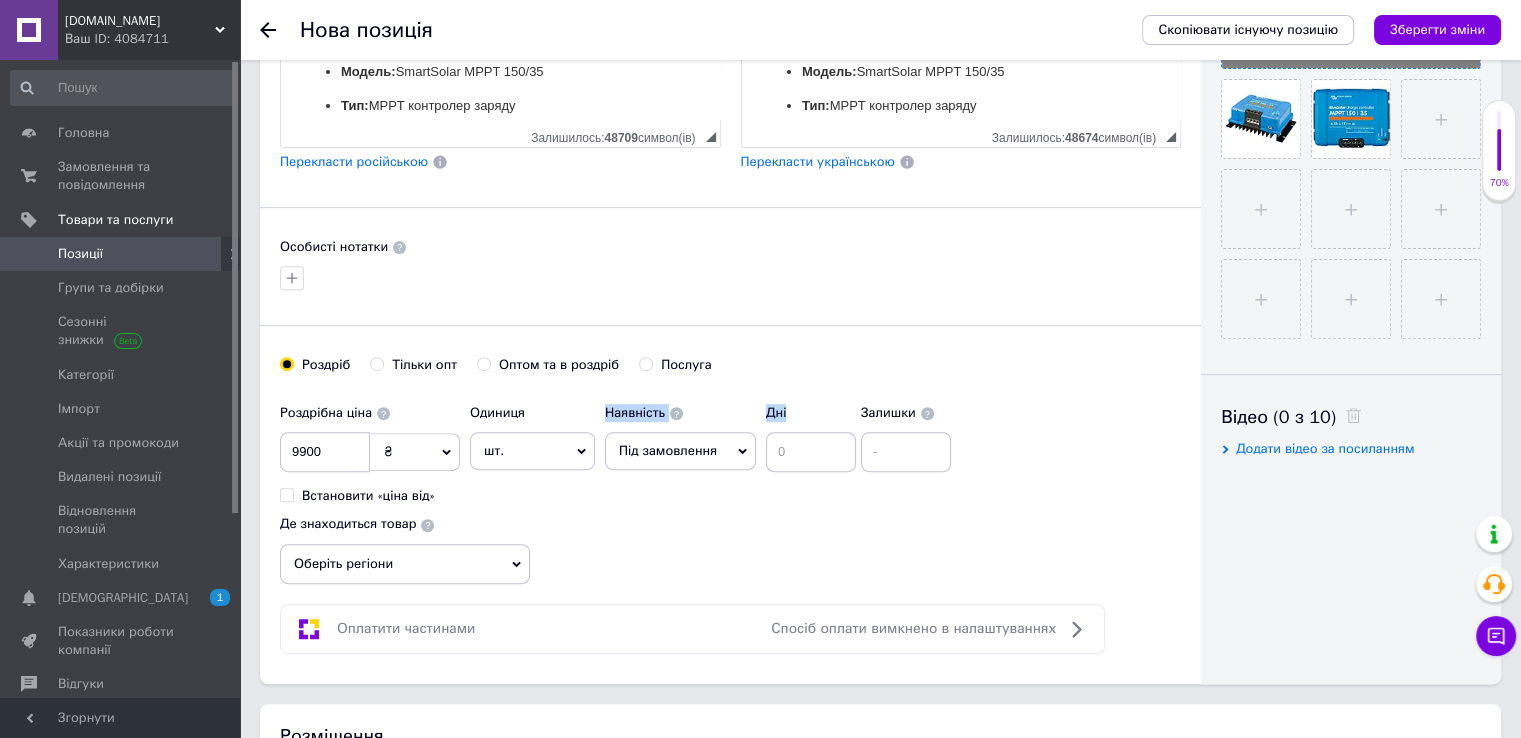 drag, startPoint x: 590, startPoint y: 510, endPoint x: 801, endPoint y: 458, distance: 217.31314 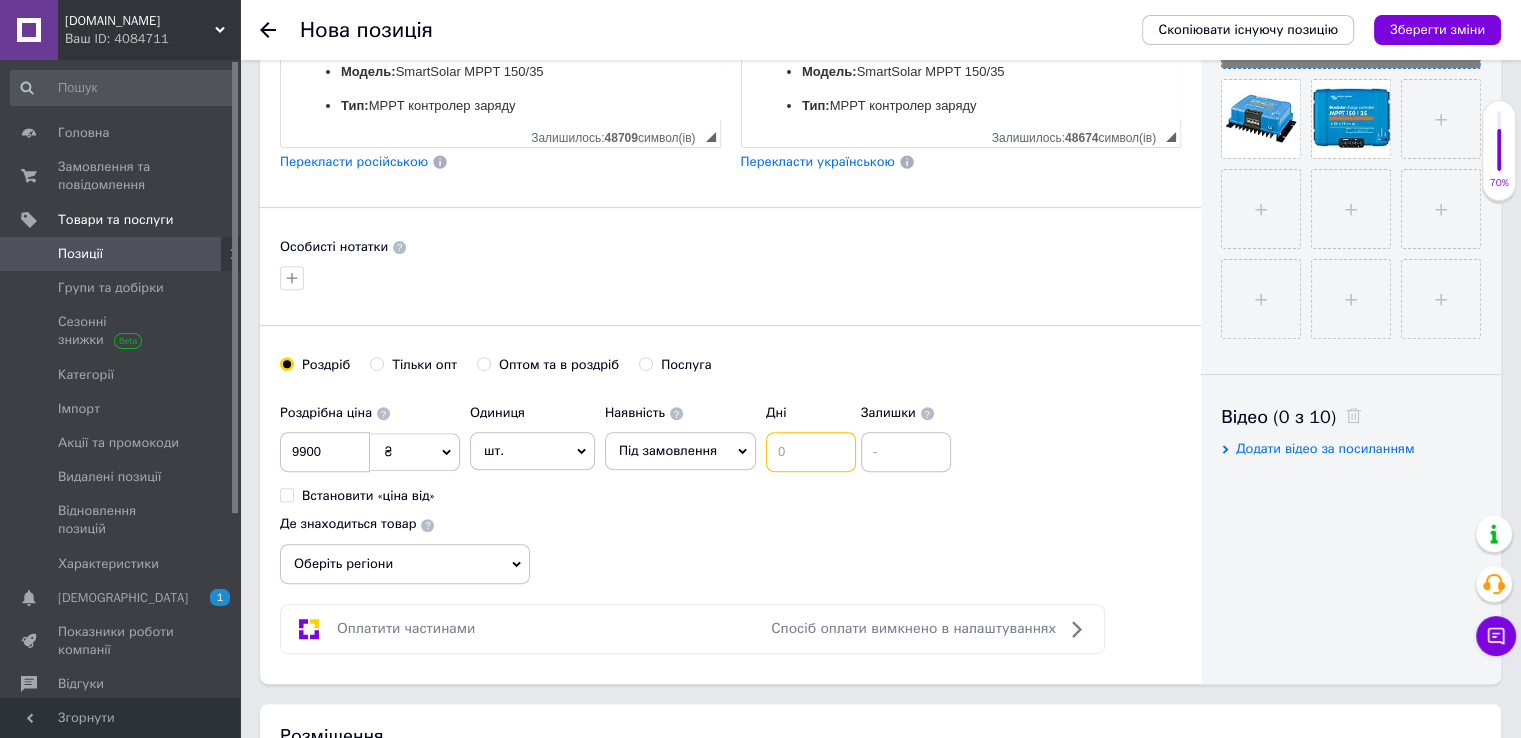 click at bounding box center [811, 452] 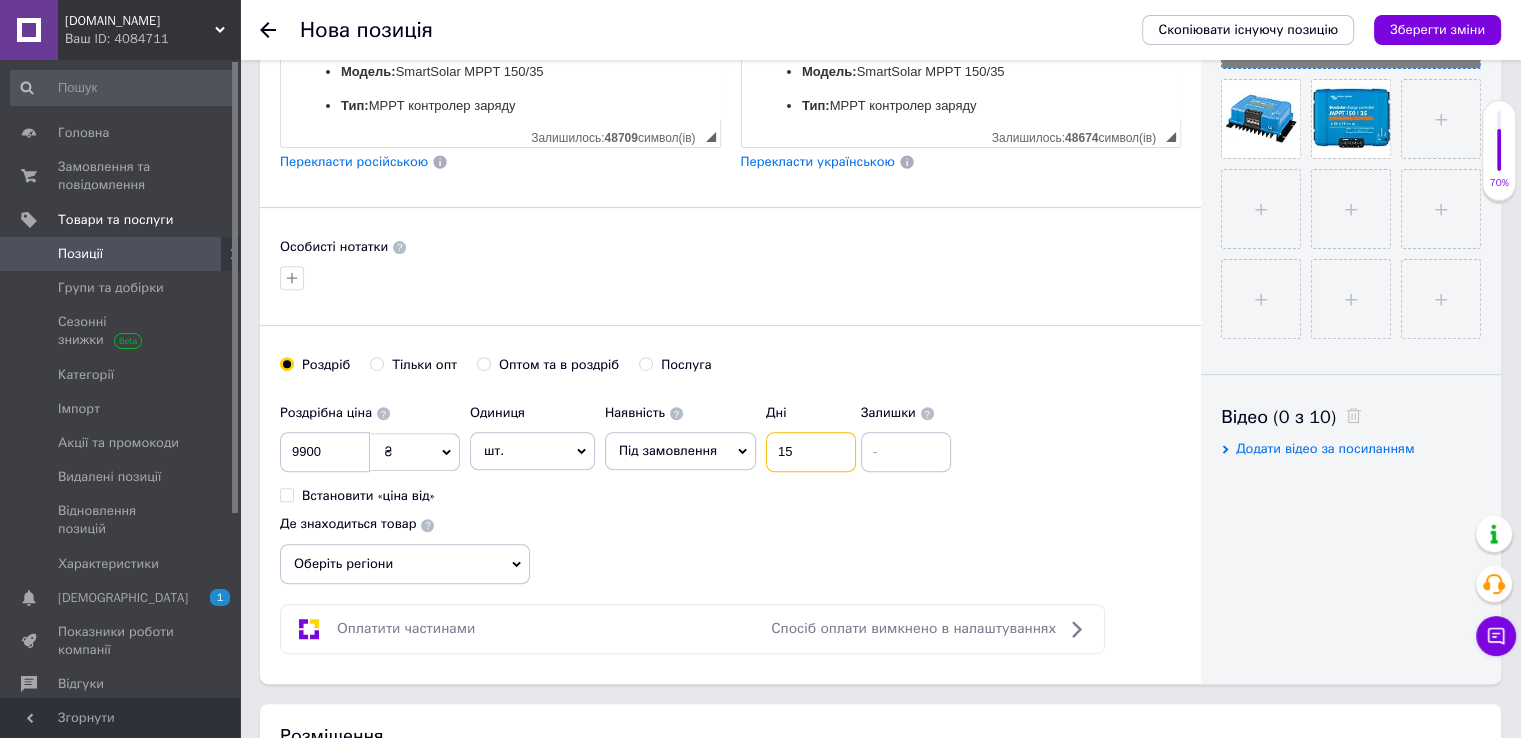 type on "15" 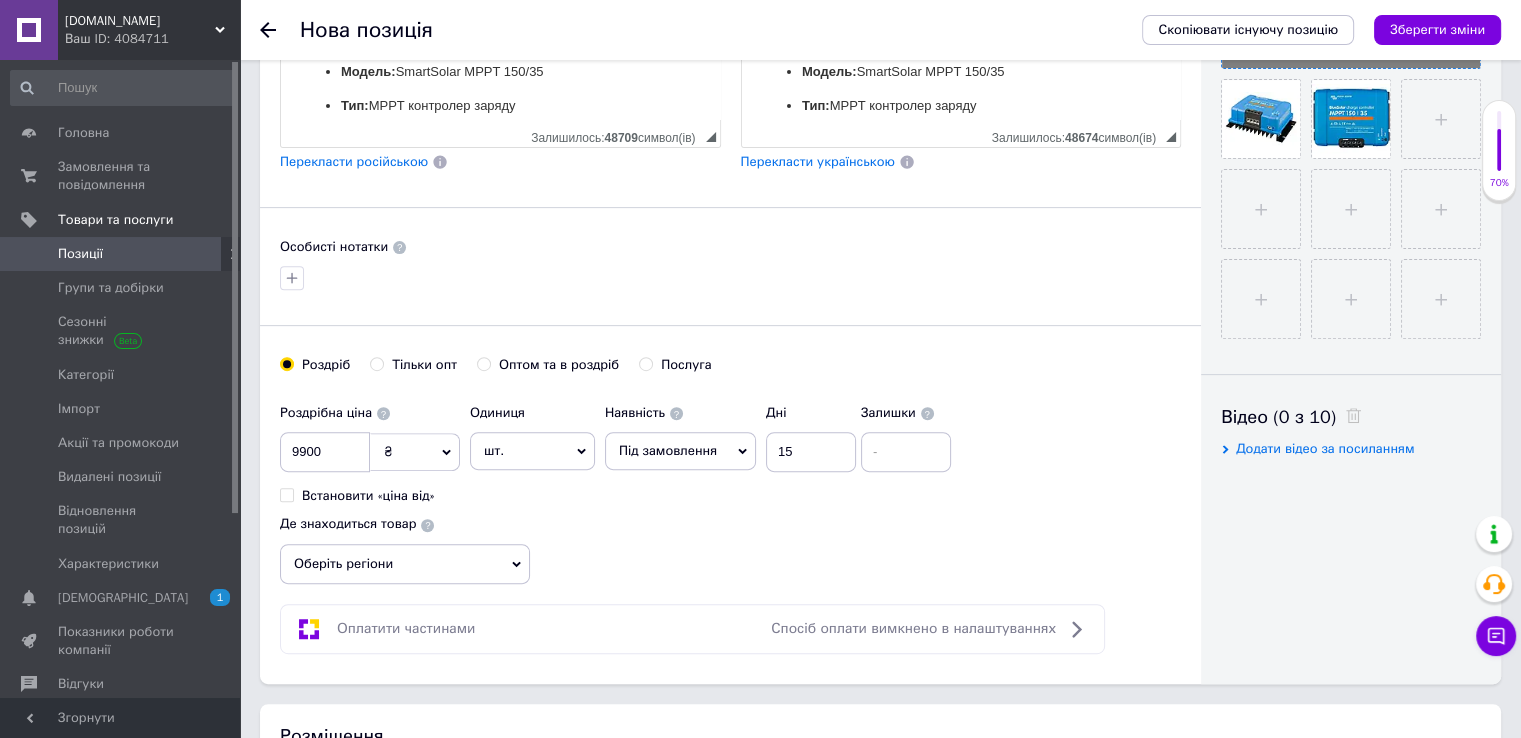 click on "Роздрібна ціна 9900 ₴ $ EUR CHF GBP ¥ PLN ₸ MDL HUF KGS CNY TRY KRW lei Встановити «ціна від» Одиниця шт. Популярне комплект упаковка кв.м пара м кг пог.м послуга т а автоцистерна ампула б балон банка блістер бобіна бочка [PERSON_NAME] бухта в ват виїзд відро г г га година гр/кв.м гігакалорія д дав два місяці день доба доза є єврокуб з зміна к кВт каністра карат кв.дм кв.м кв.см кв.фут квартал кг кг/кв.м км колесо комплект коробка куб.дм куб.м л л лист м м мВт мл мм моток місяць мішок н набір номер о об'єкт од. п палетомісце пара партія пач пог.м послуга посівна одиниця птахомісце півроку пігулка" at bounding box center (730, 489) 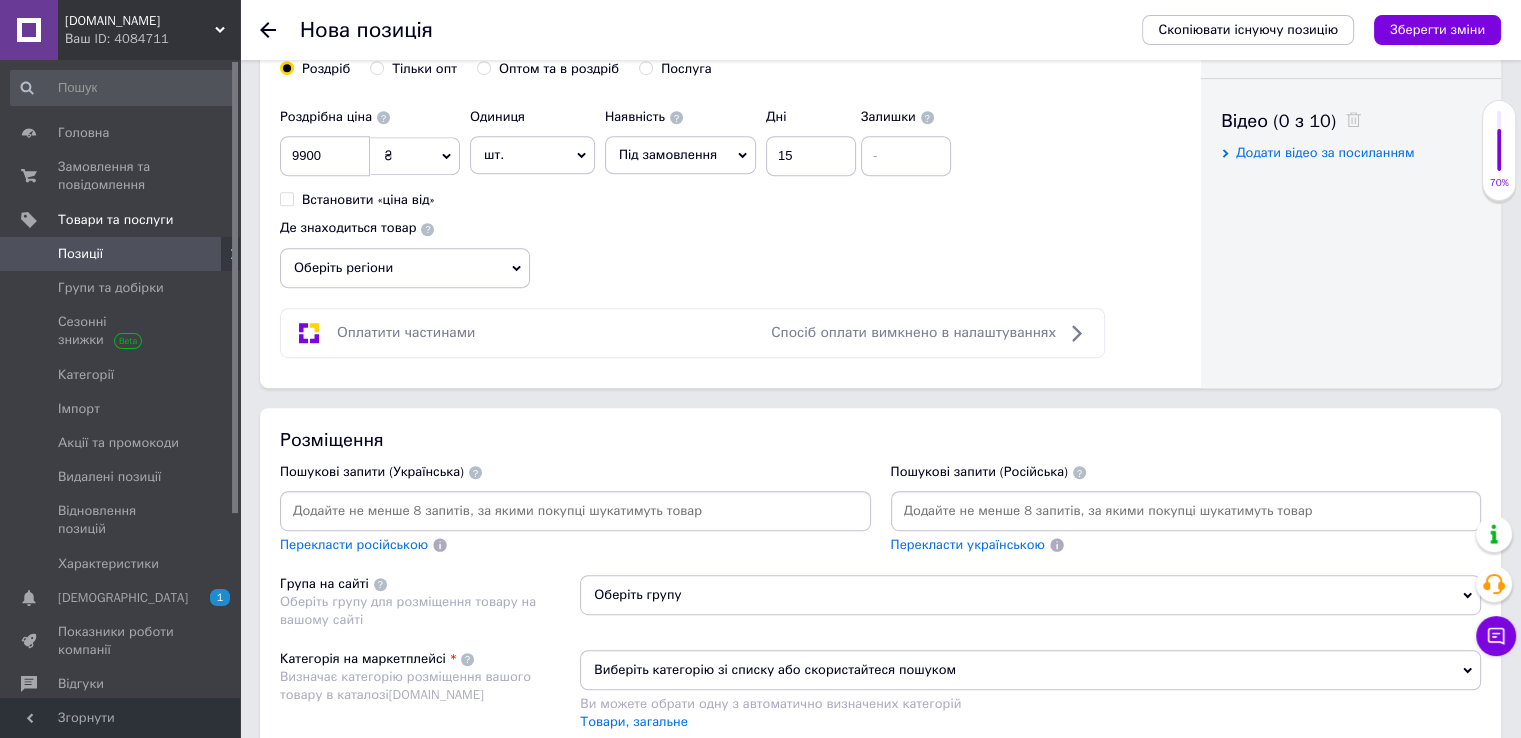 scroll, scrollTop: 1036, scrollLeft: 0, axis: vertical 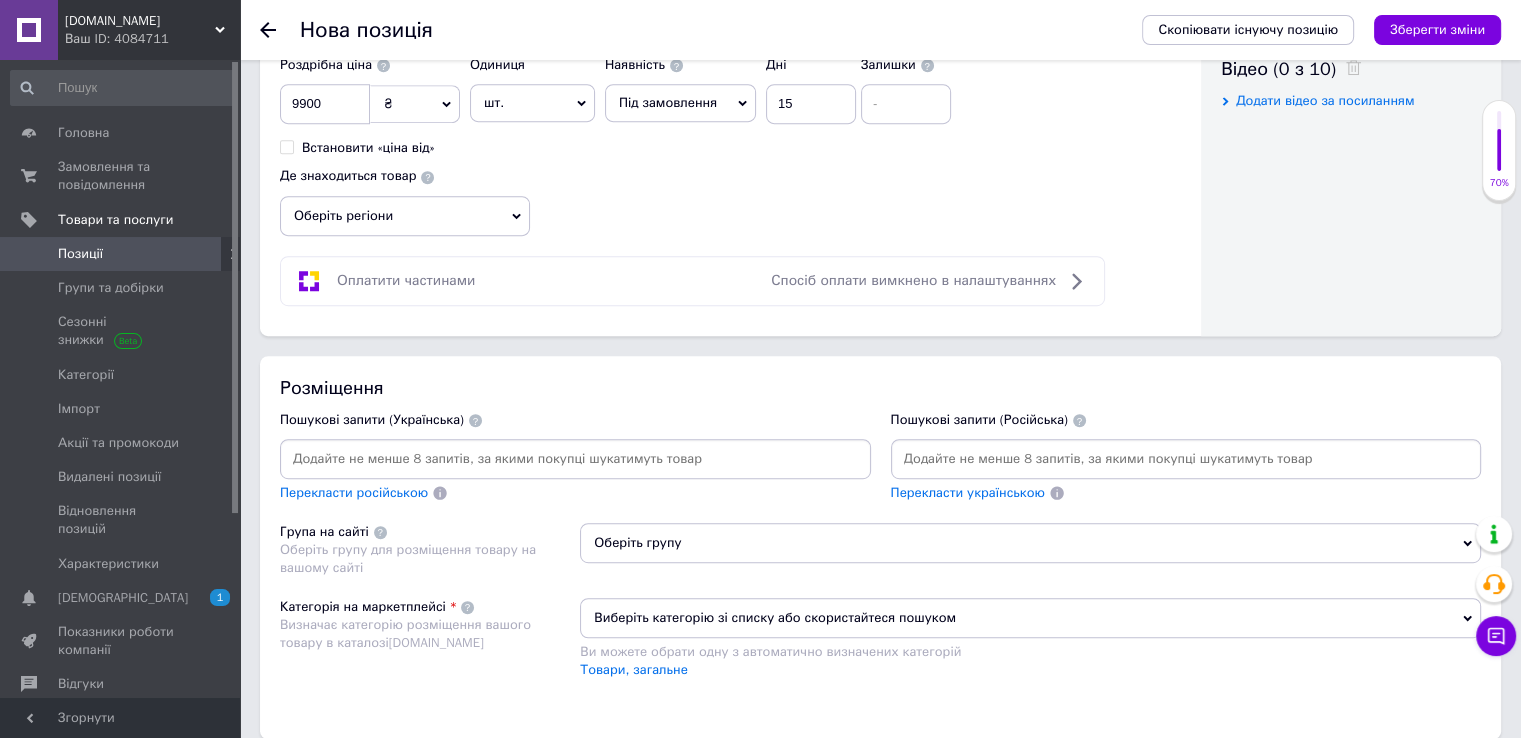 click at bounding box center [575, 459] 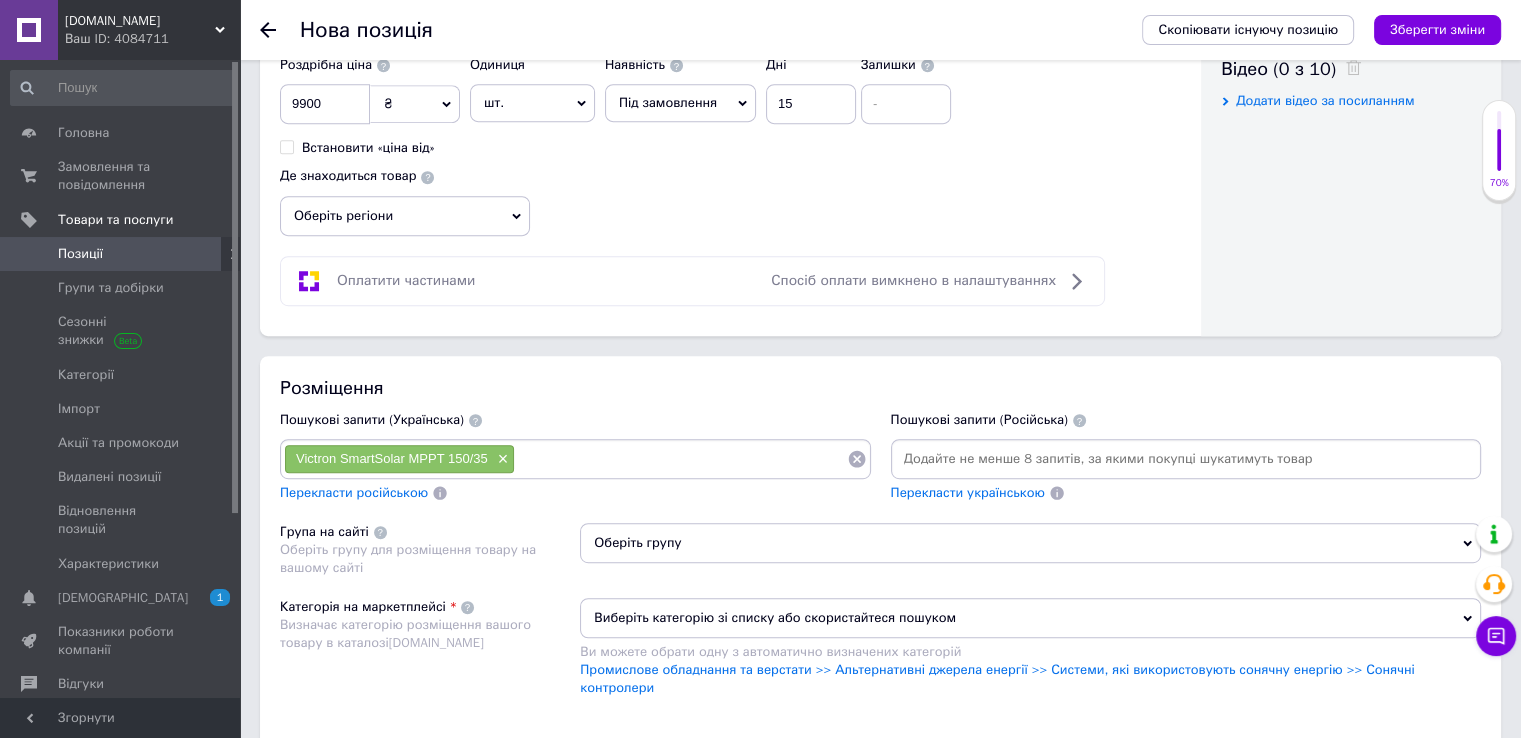 paste on "контролер заряду Victron Energy" 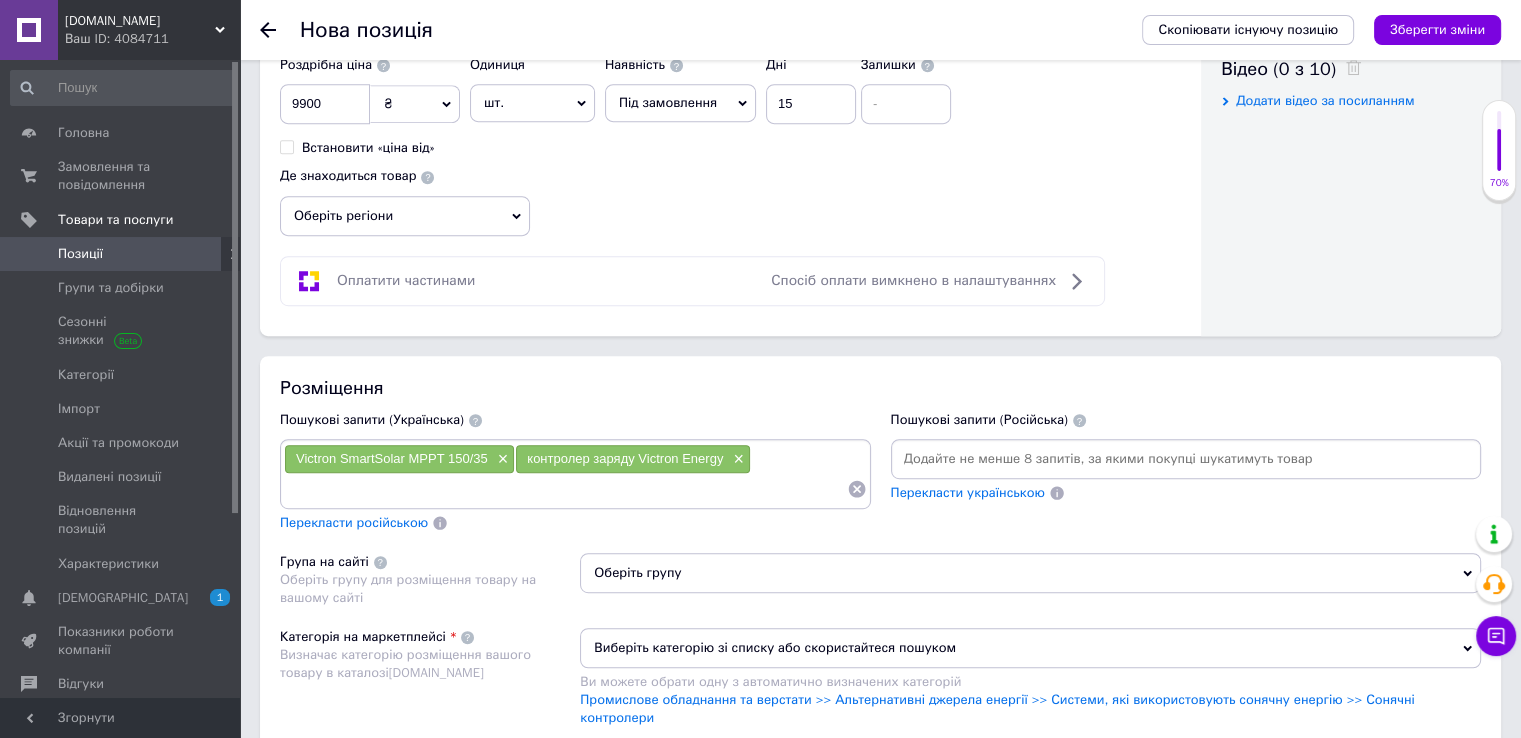 paste on "сонячний контролер 35А Victron" 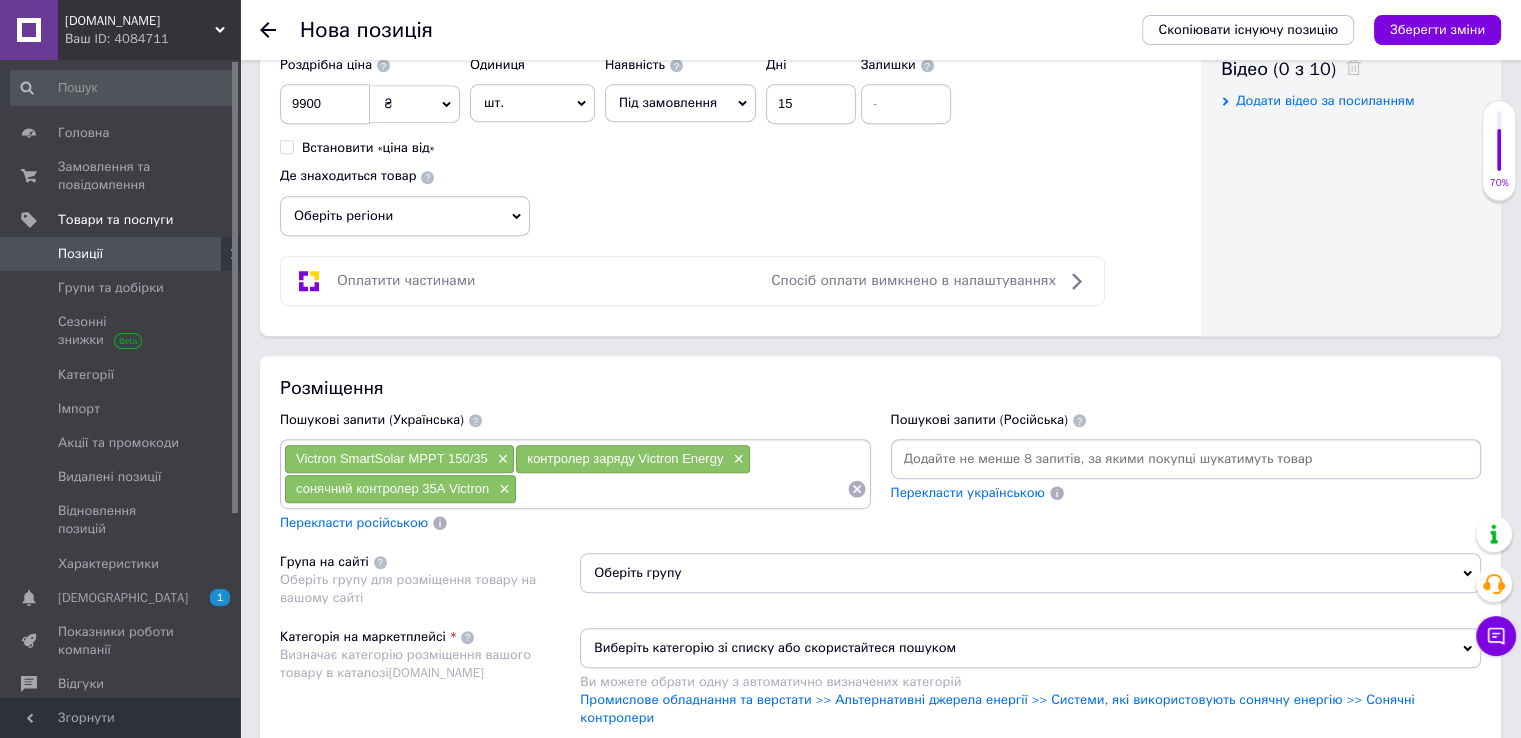 paste on "зарядний контролер Victron 150В" 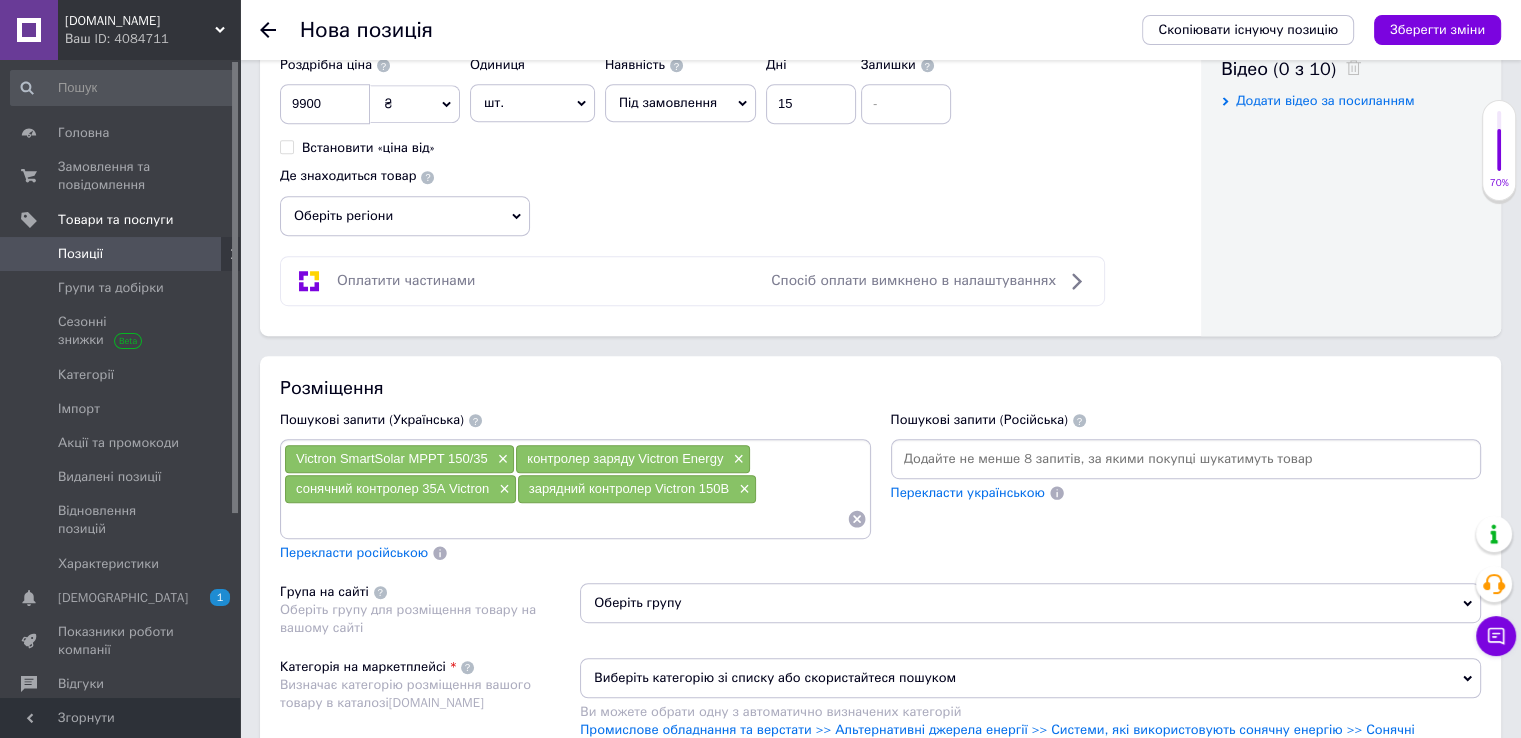 paste on "контролер MPPT для літій-іонних АКБ" 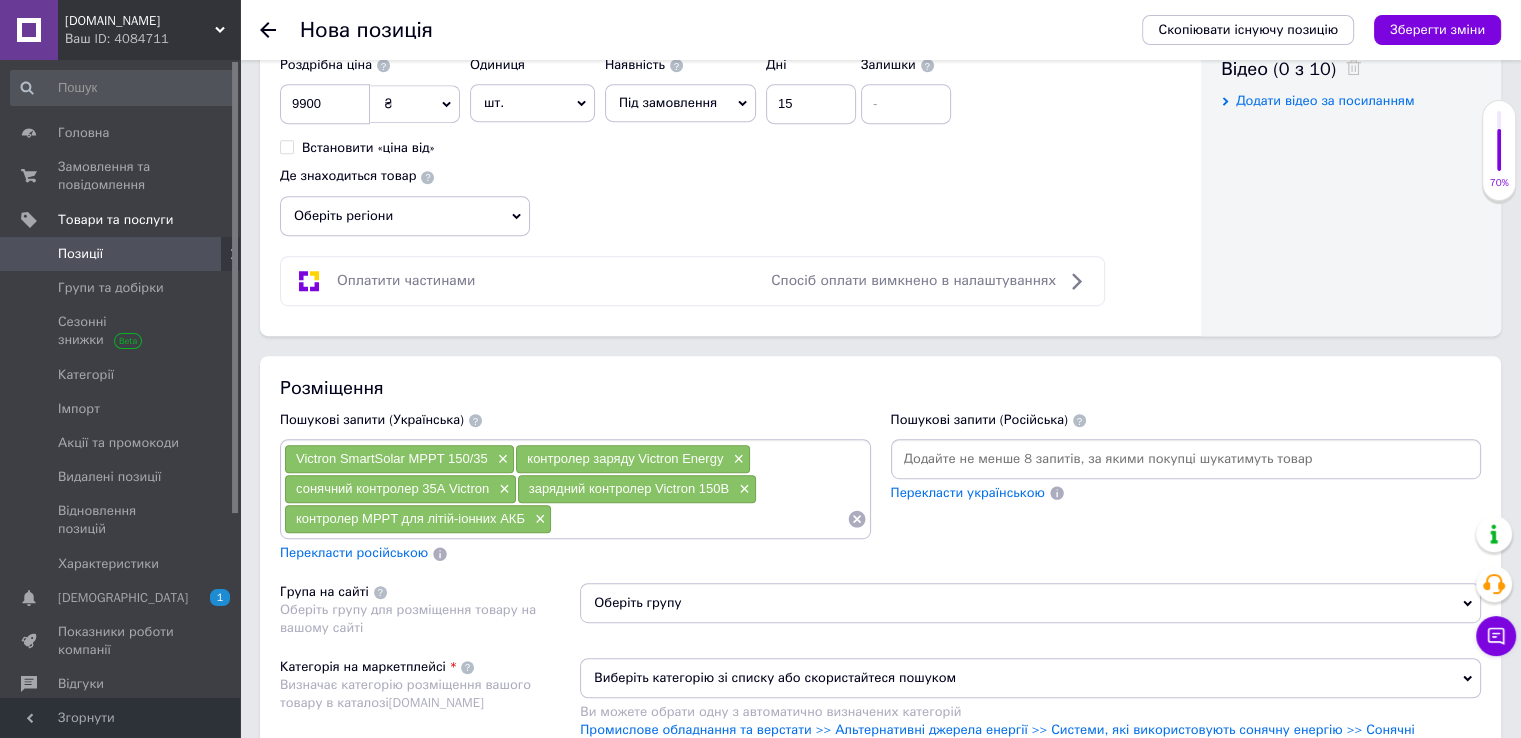 paste on "сонячний контролер Victron SmartSolar" 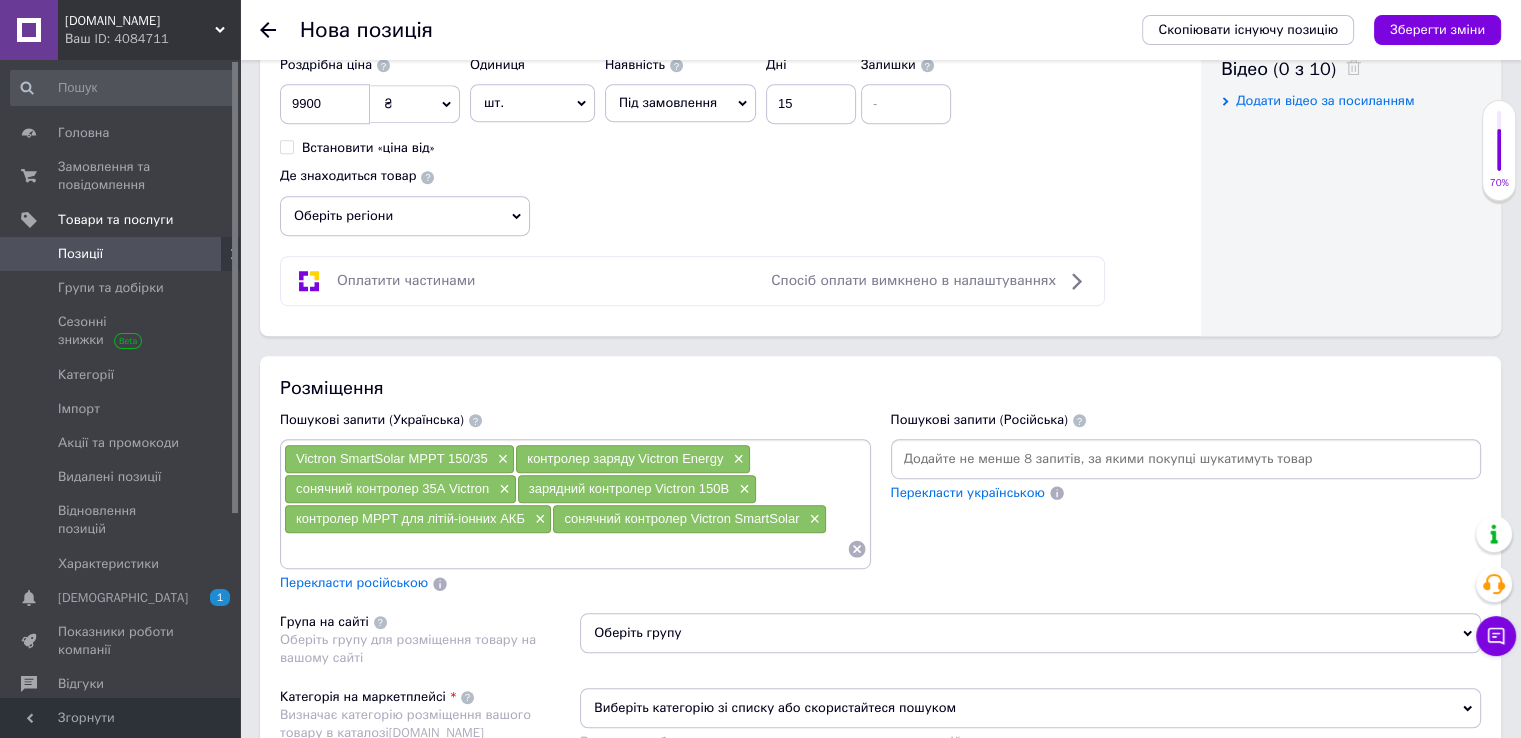 paste on "Victron контролер для сонячних панелей" 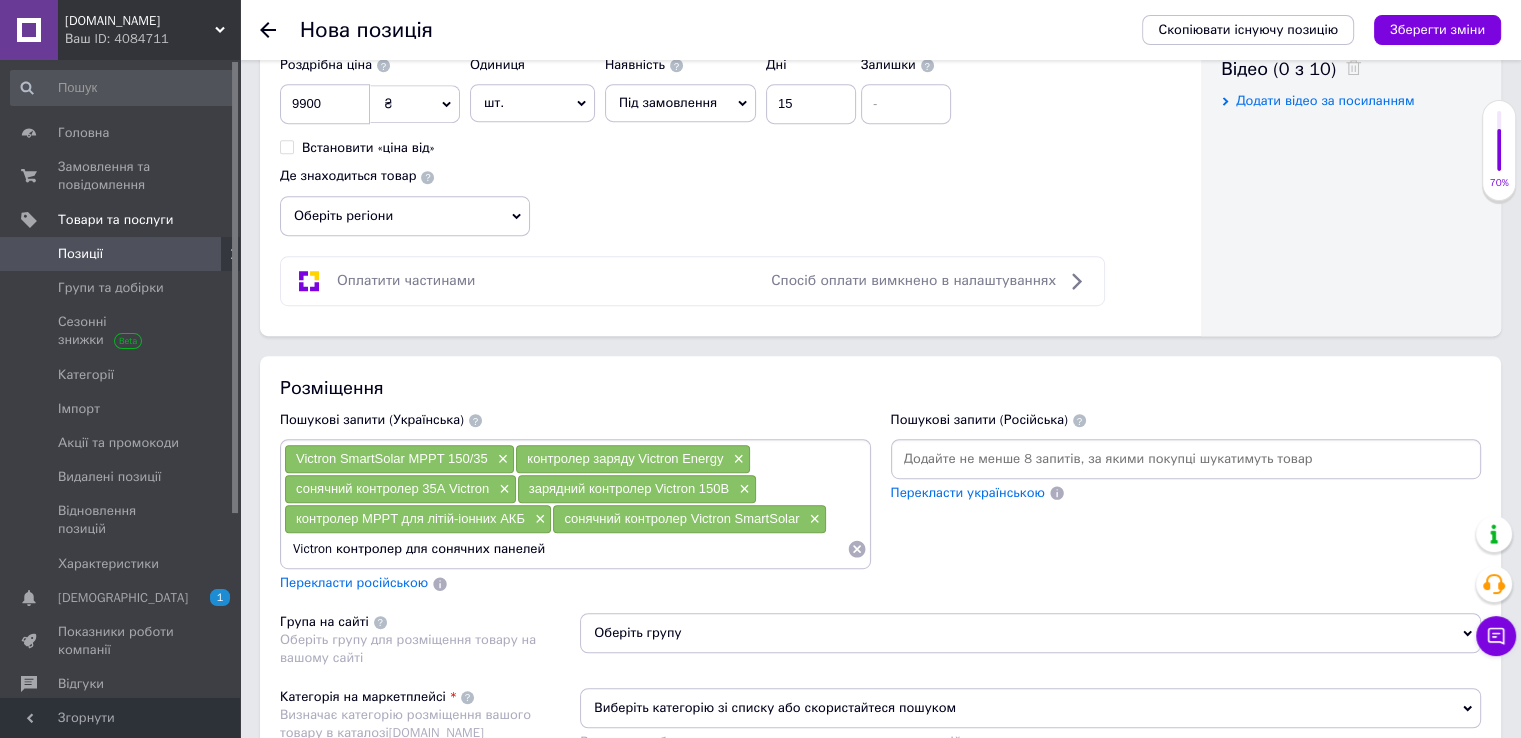 type 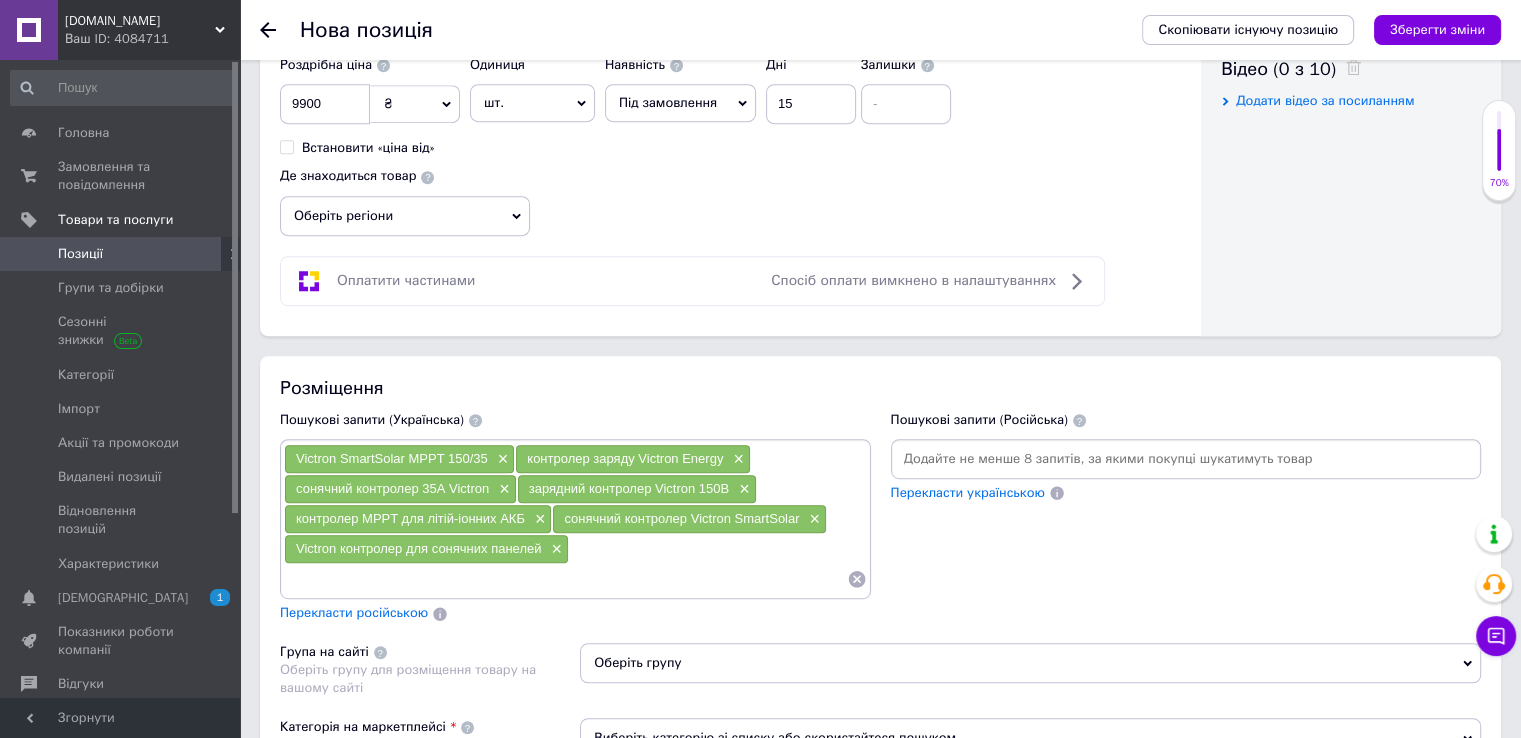 click on "Перекласти російською" at bounding box center (354, 612) 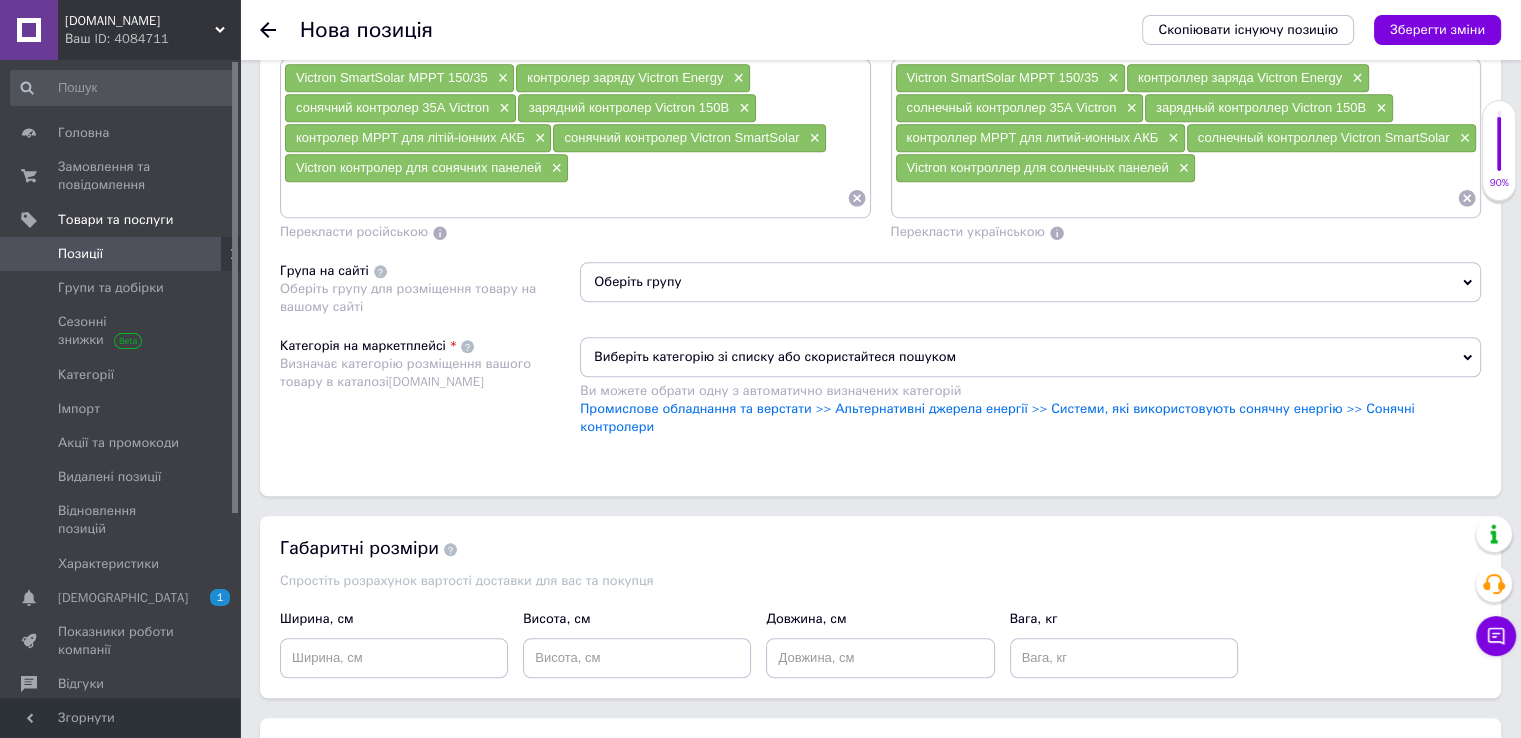 scroll, scrollTop: 1433, scrollLeft: 0, axis: vertical 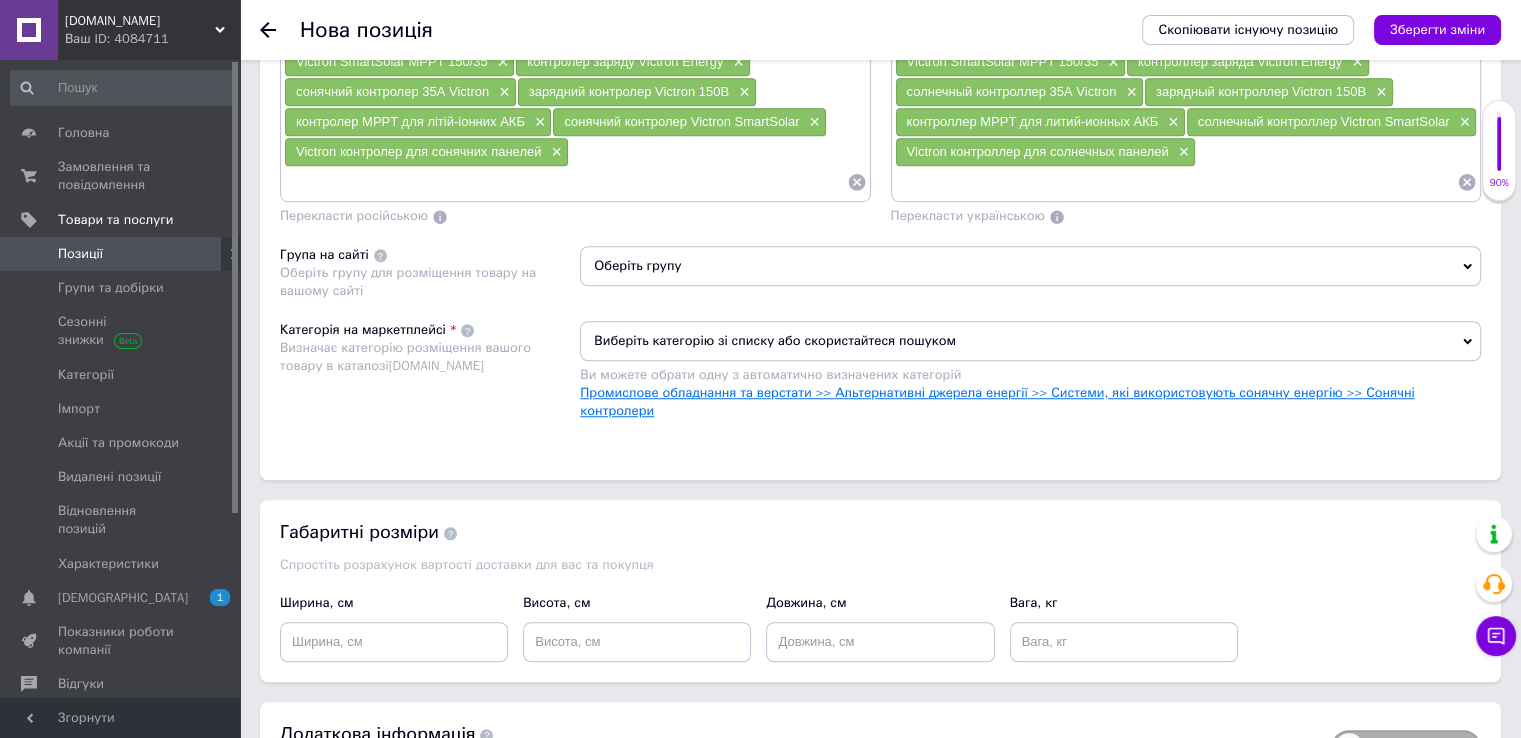 click on "Промислове обладнання та верстати >> Альтернативні джерела енергії >> Системи, які використовують сонячну енергію >> Сонячні контролери" at bounding box center [997, 401] 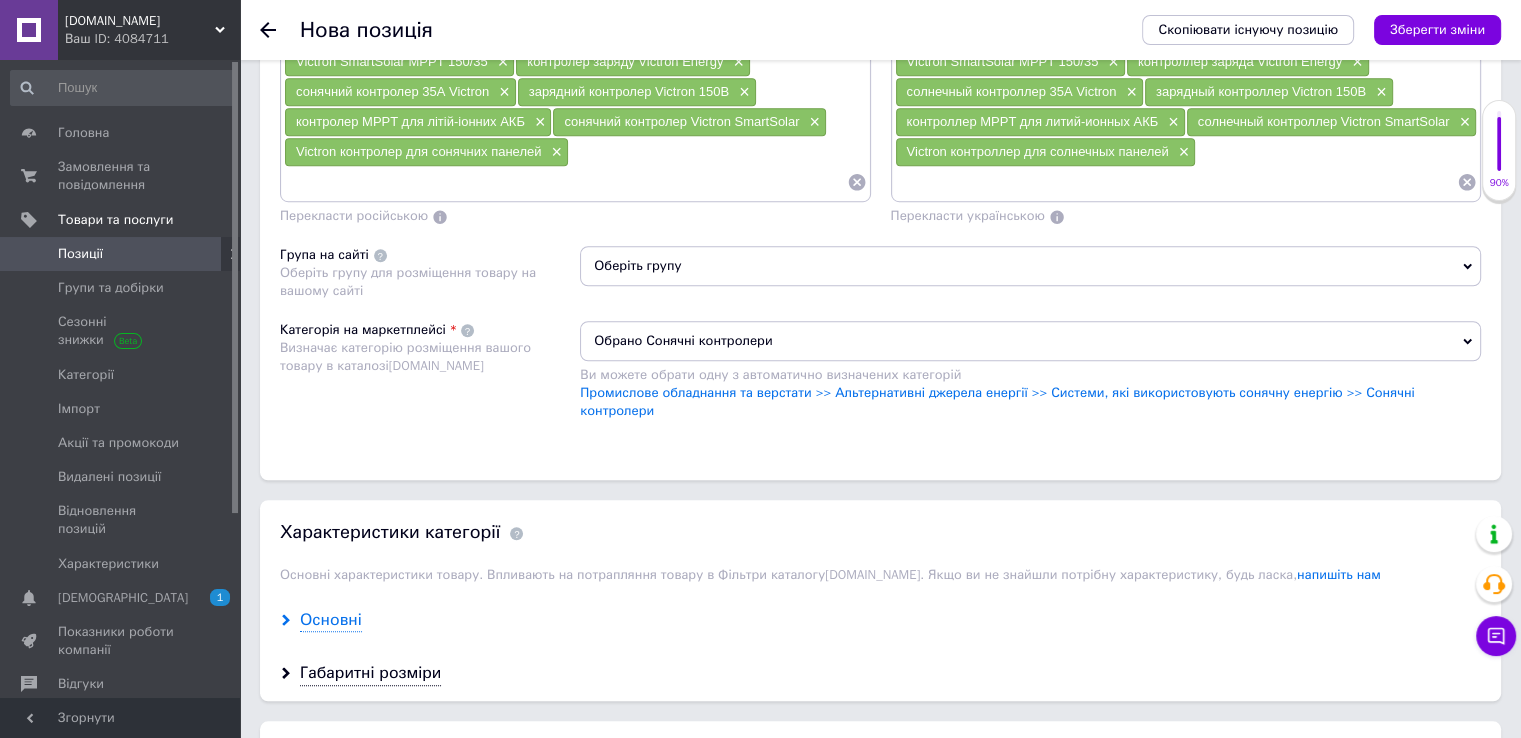 click on "Основні" at bounding box center [331, 620] 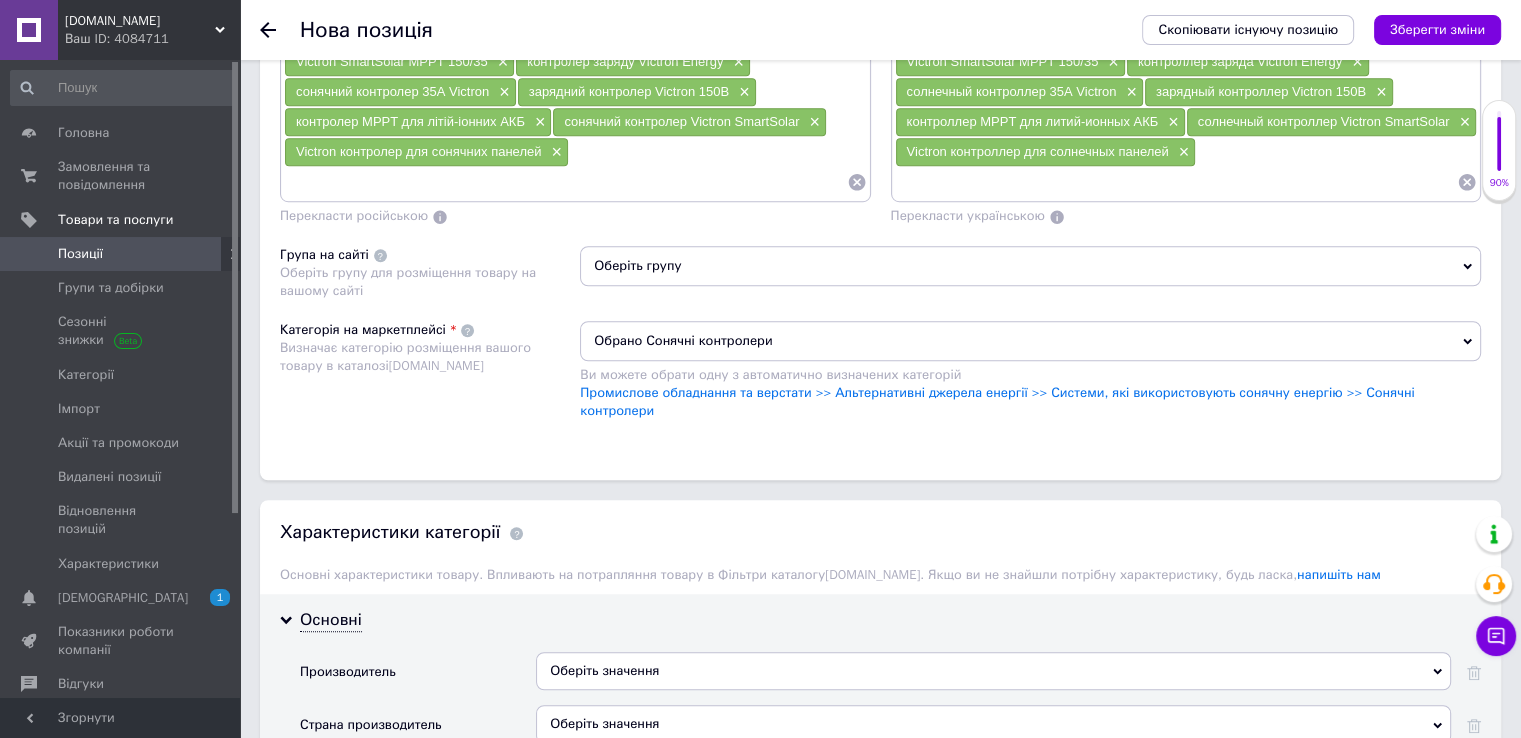 scroll, scrollTop: 1792, scrollLeft: 0, axis: vertical 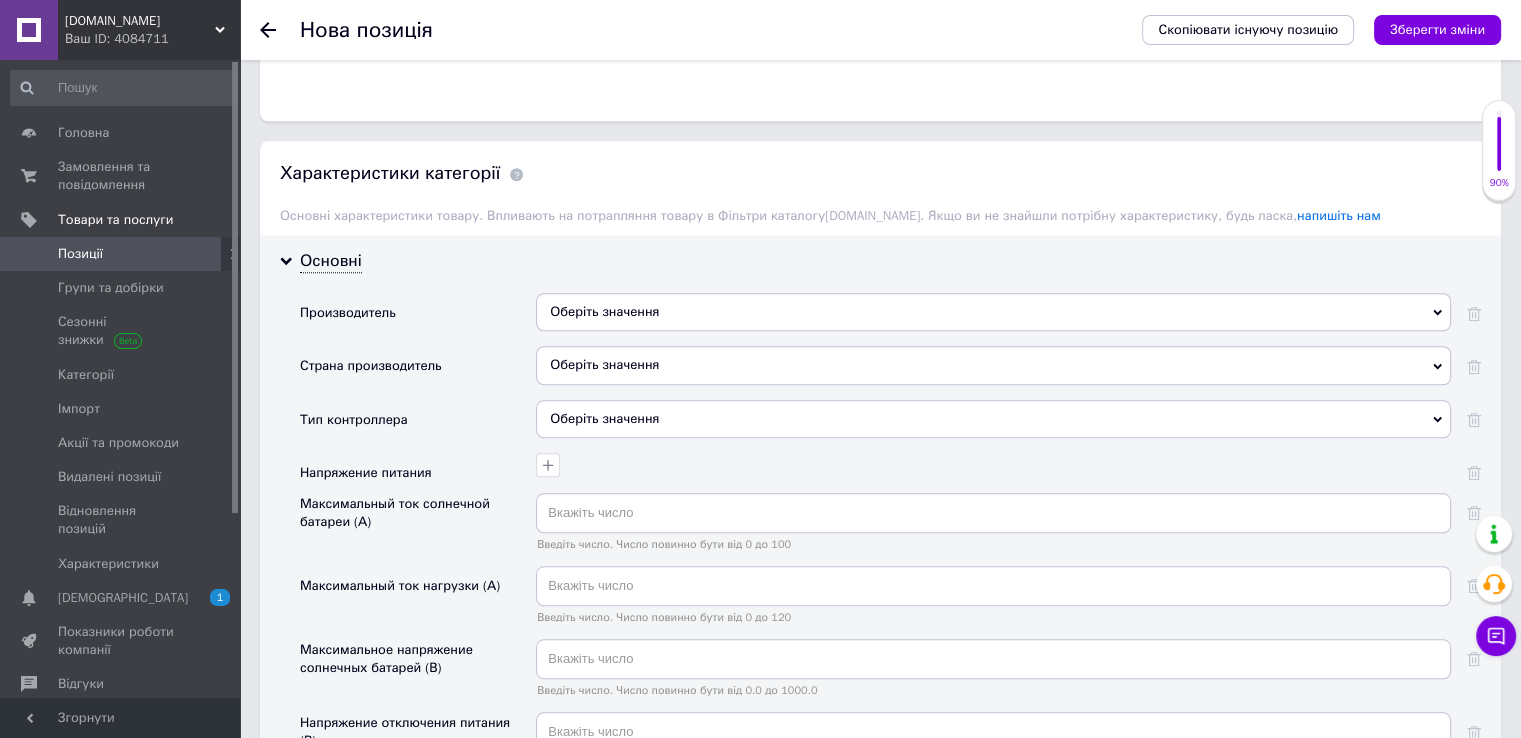 click on "Оберіть значення" at bounding box center [993, 419] 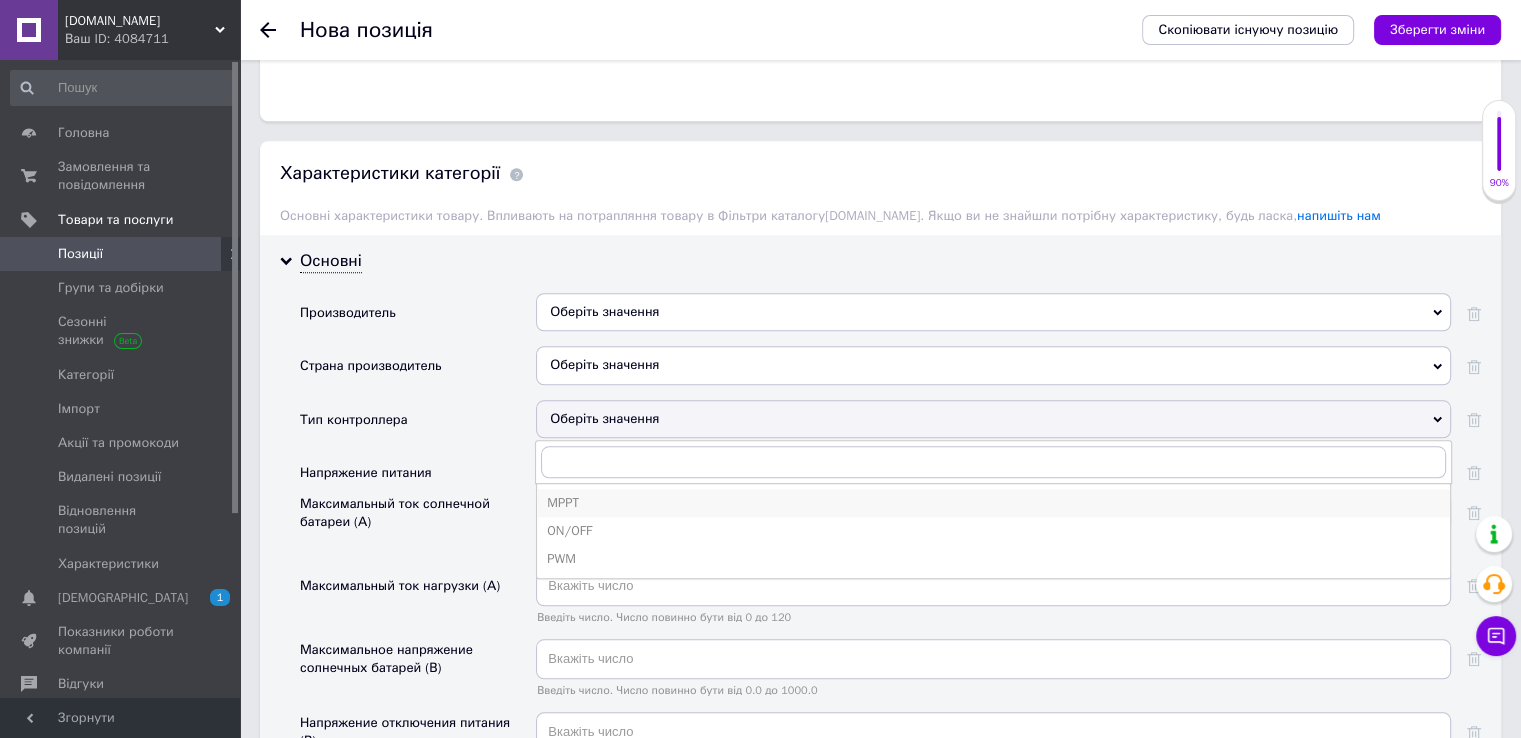 click on "MPPT" at bounding box center (993, 503) 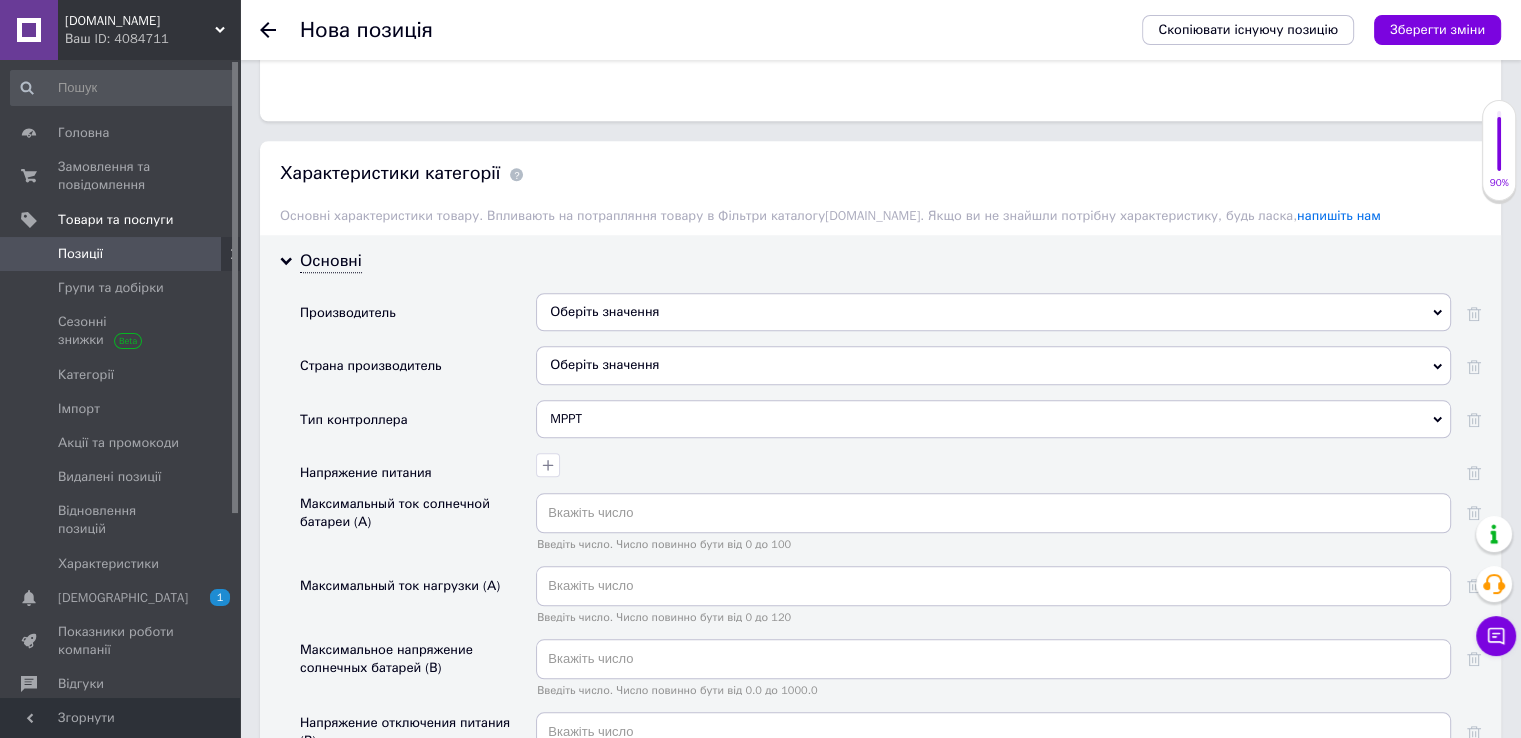 click on "Оберіть значення" at bounding box center [993, 312] 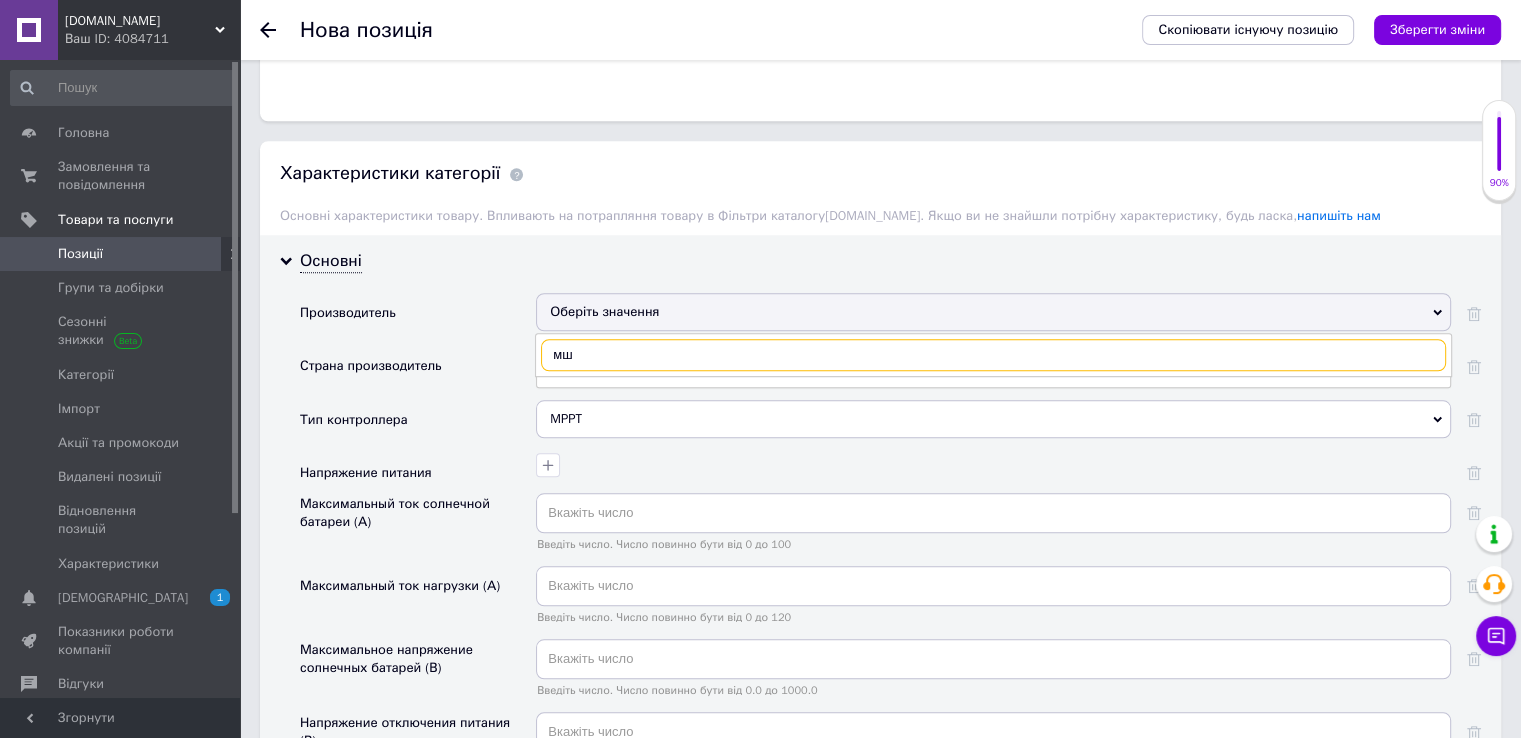 type on "м" 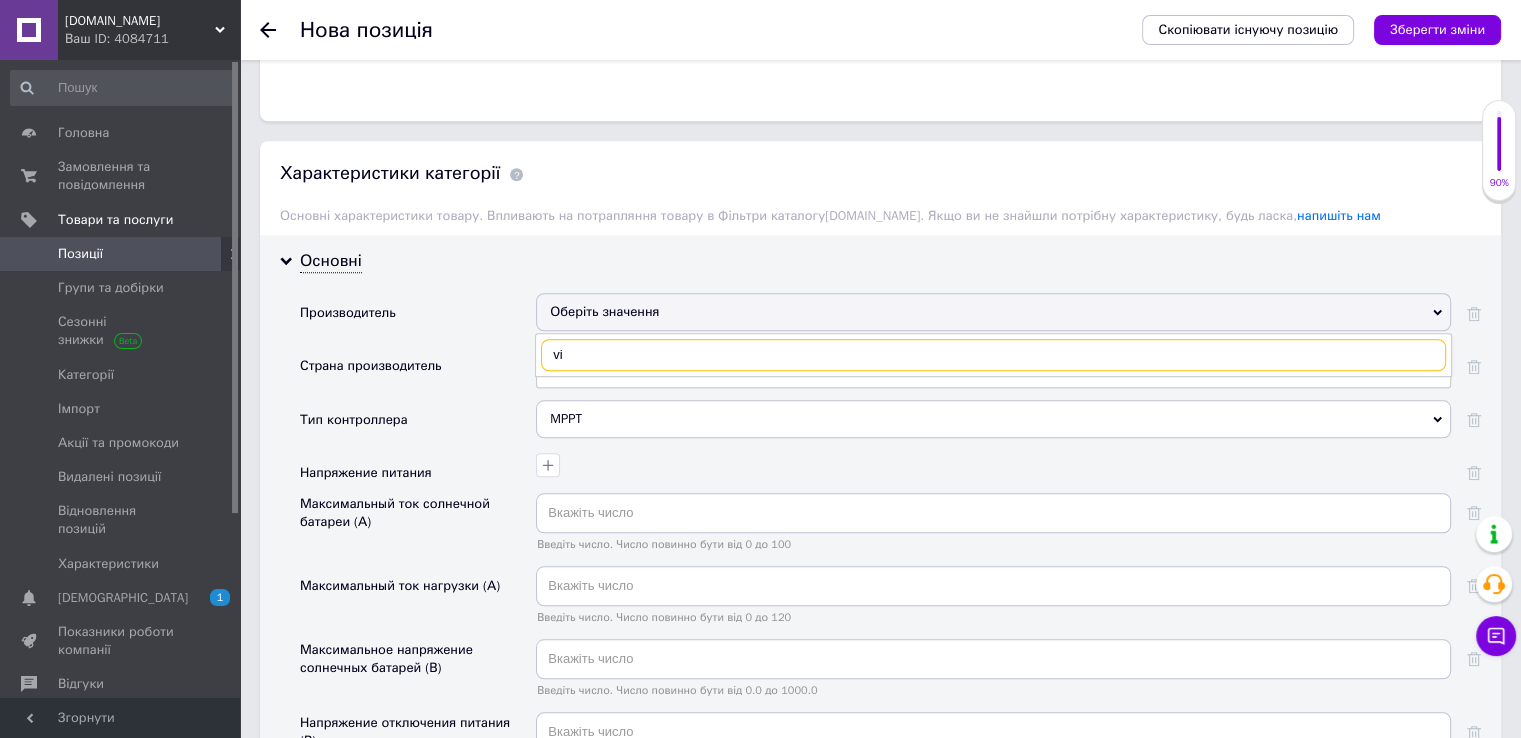 type on "v" 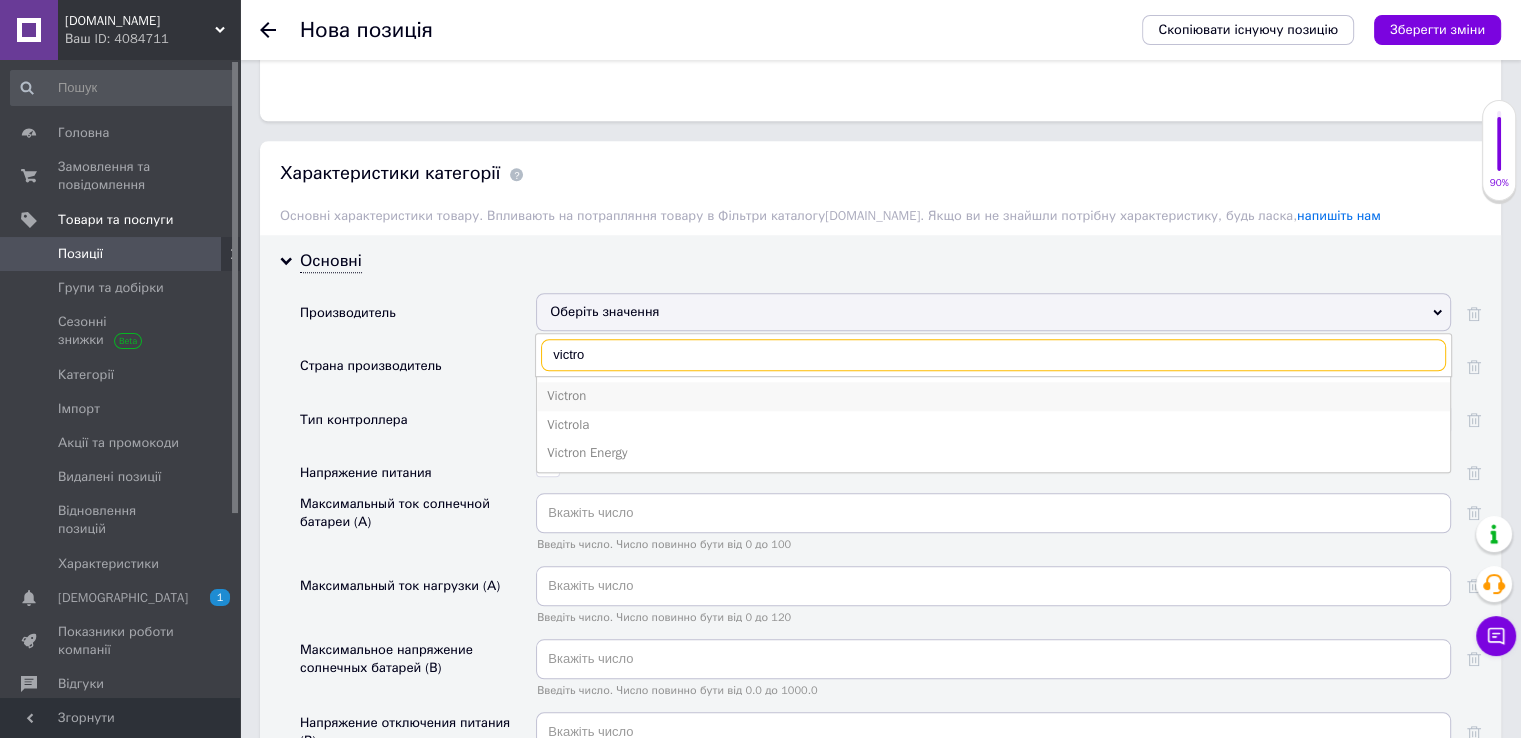 type on "victro" 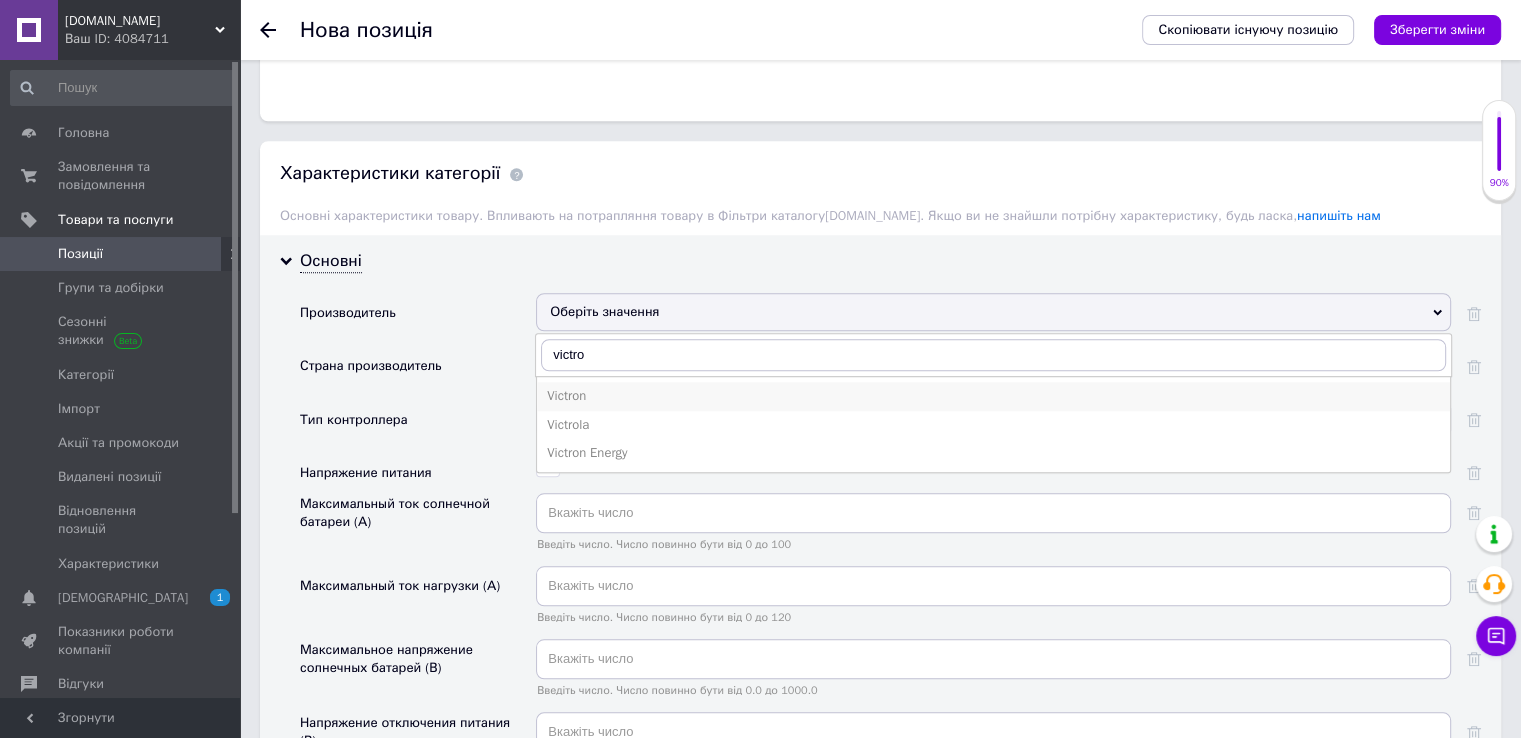 click on "Victron" at bounding box center (993, 396) 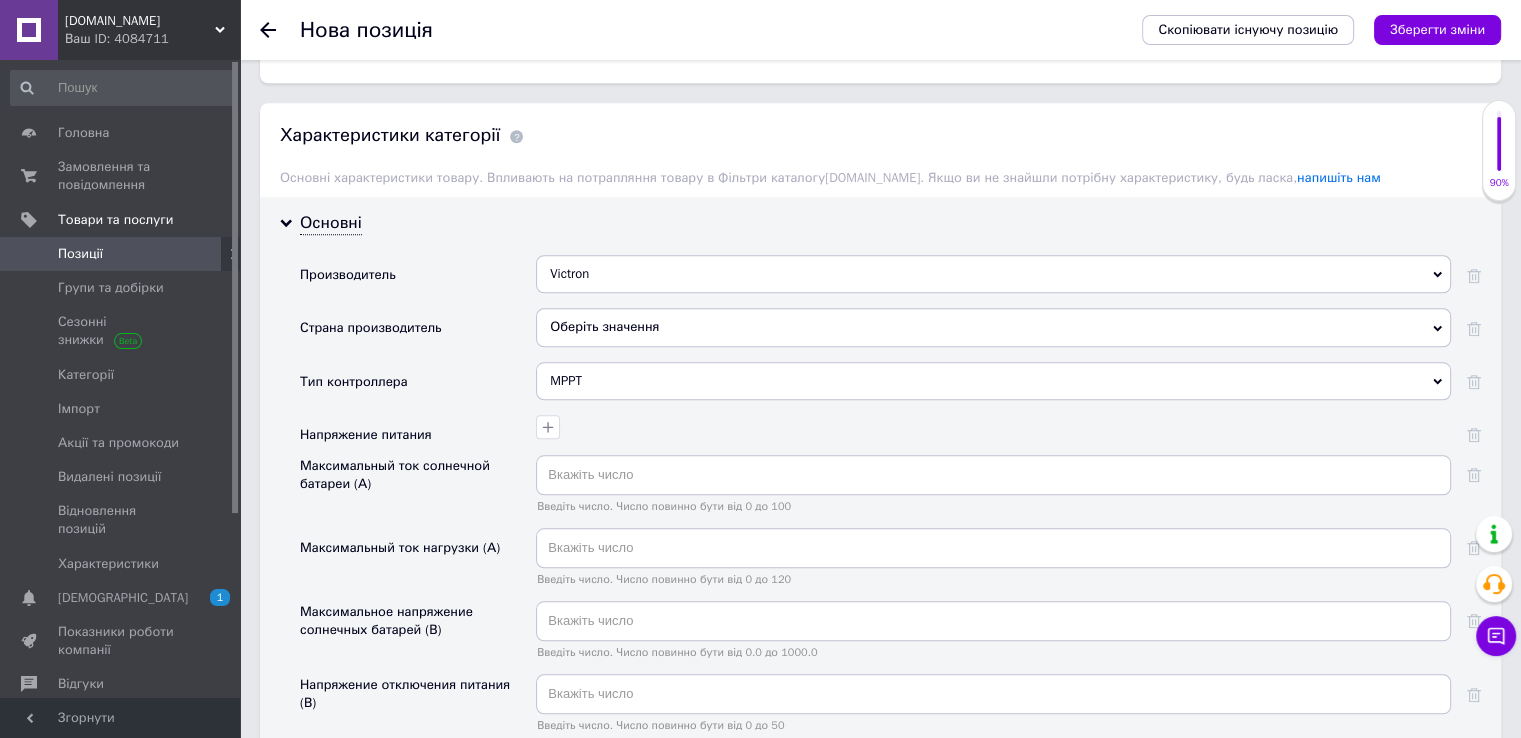 scroll, scrollTop: 1835, scrollLeft: 0, axis: vertical 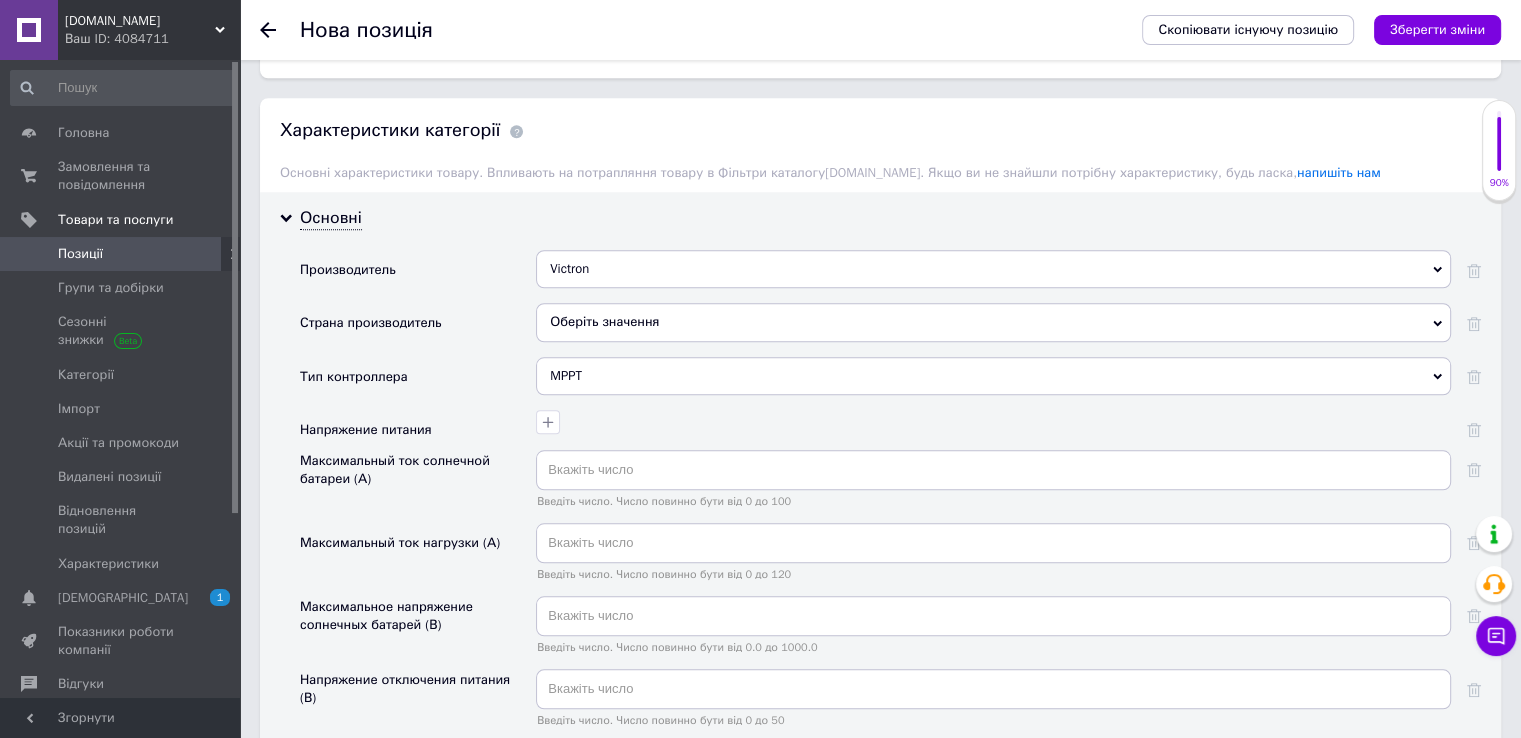 click on "Оберіть значення" at bounding box center [993, 322] 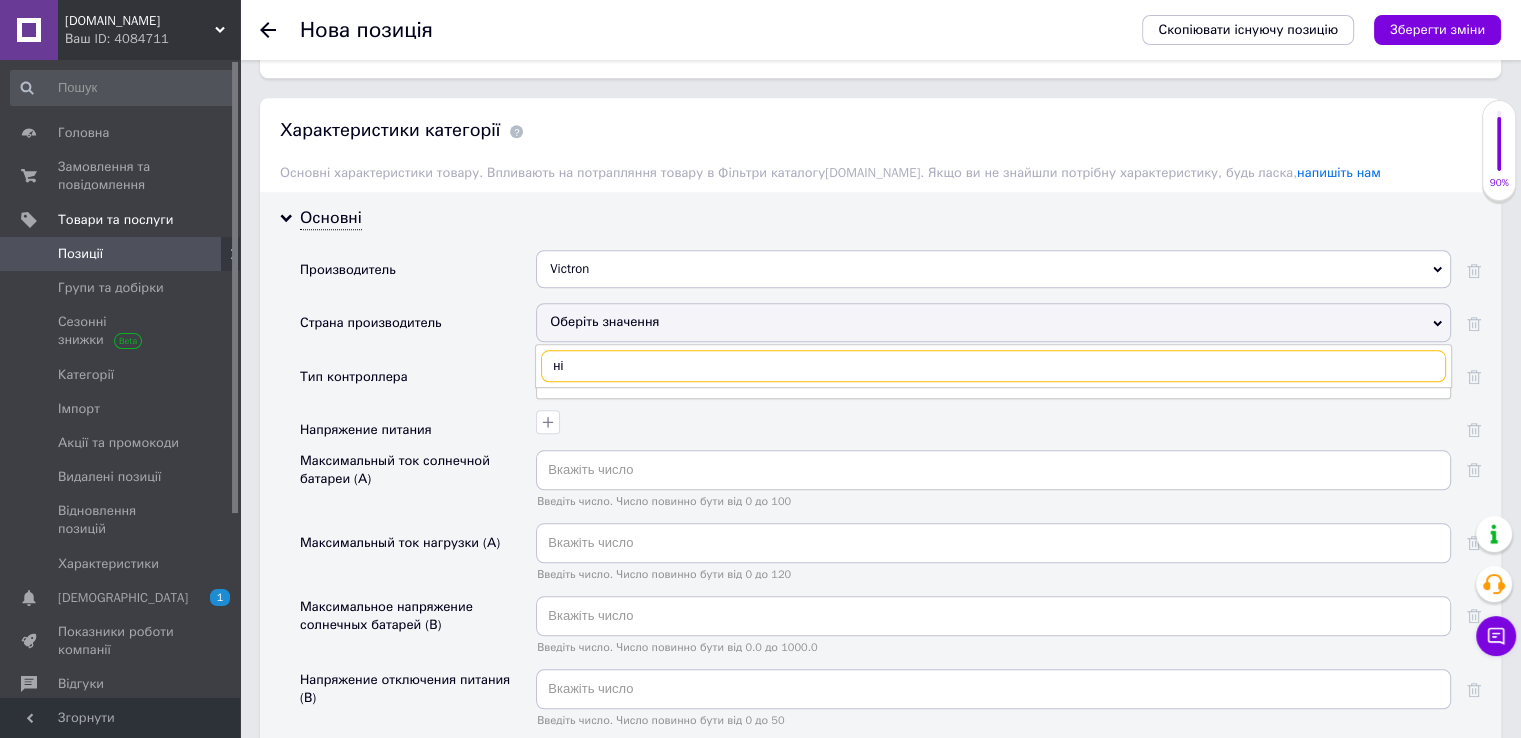 type on "н" 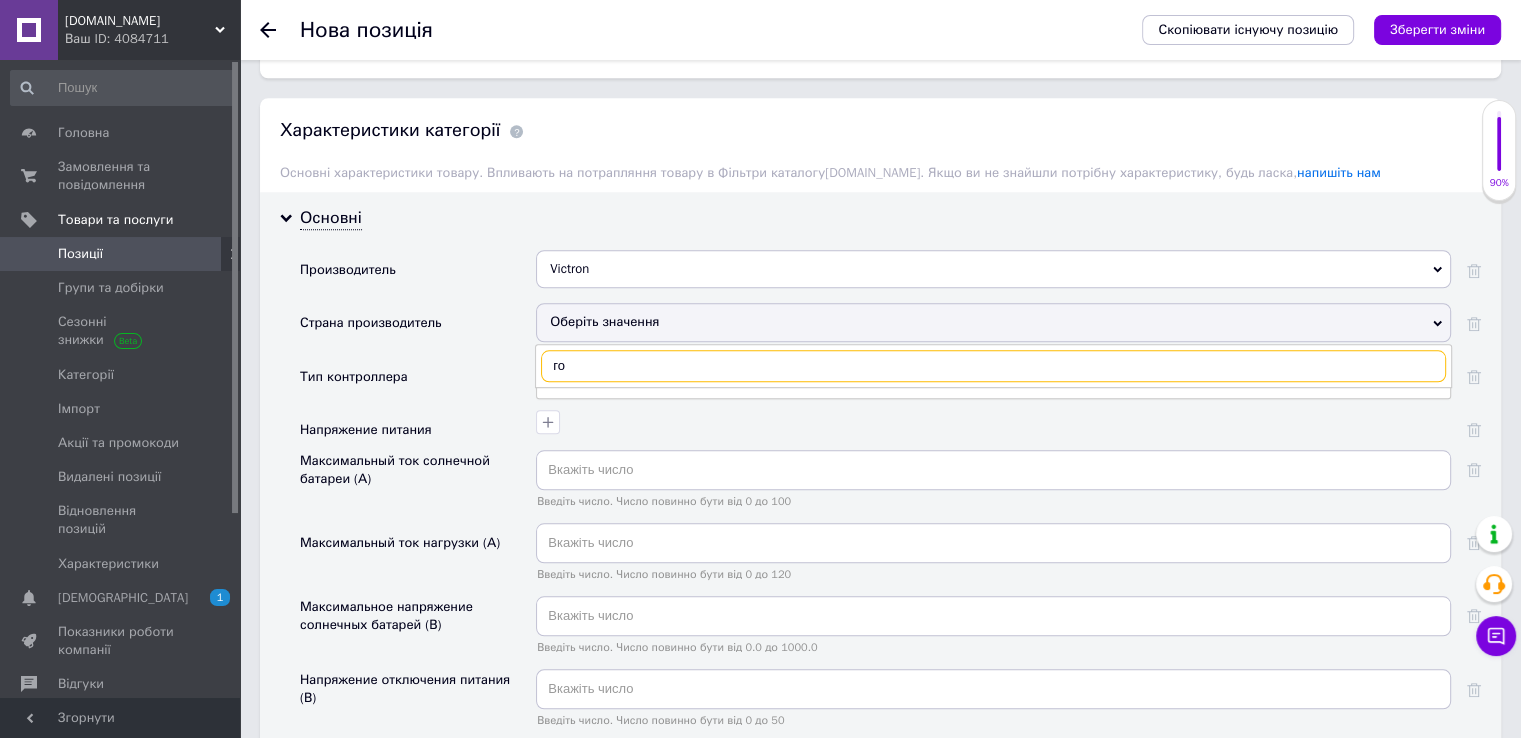 type on "г" 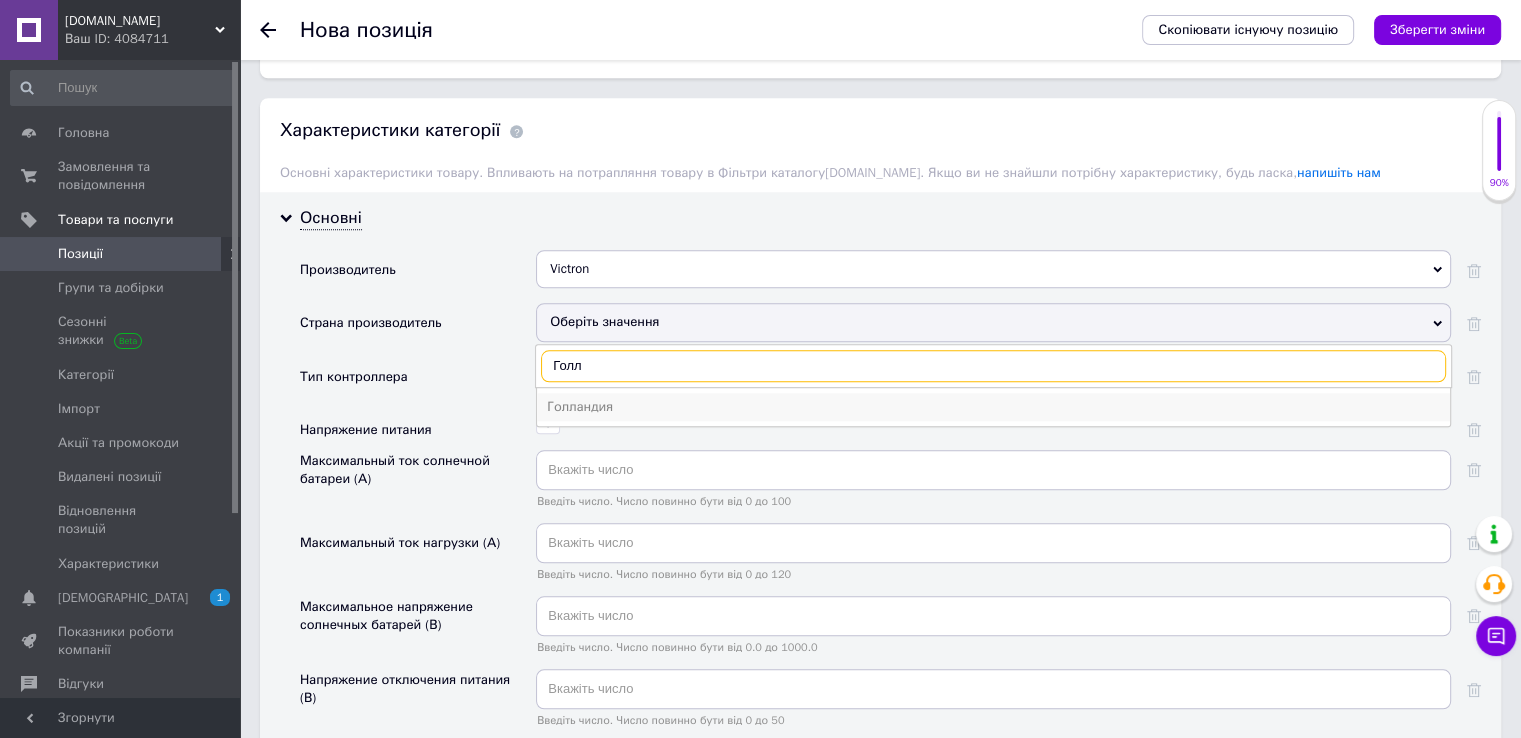 type on "Голл" 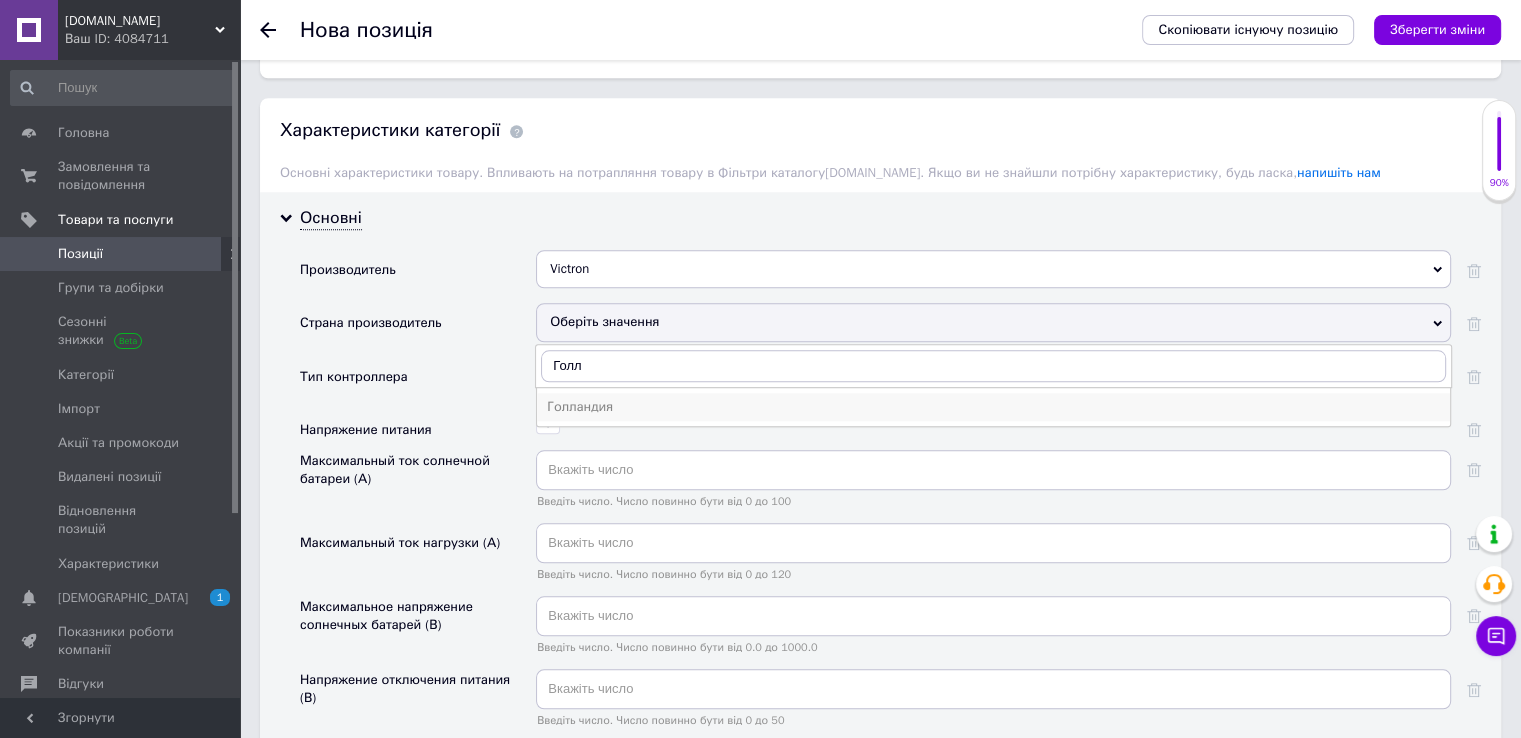 click on "Голландия" at bounding box center (993, 407) 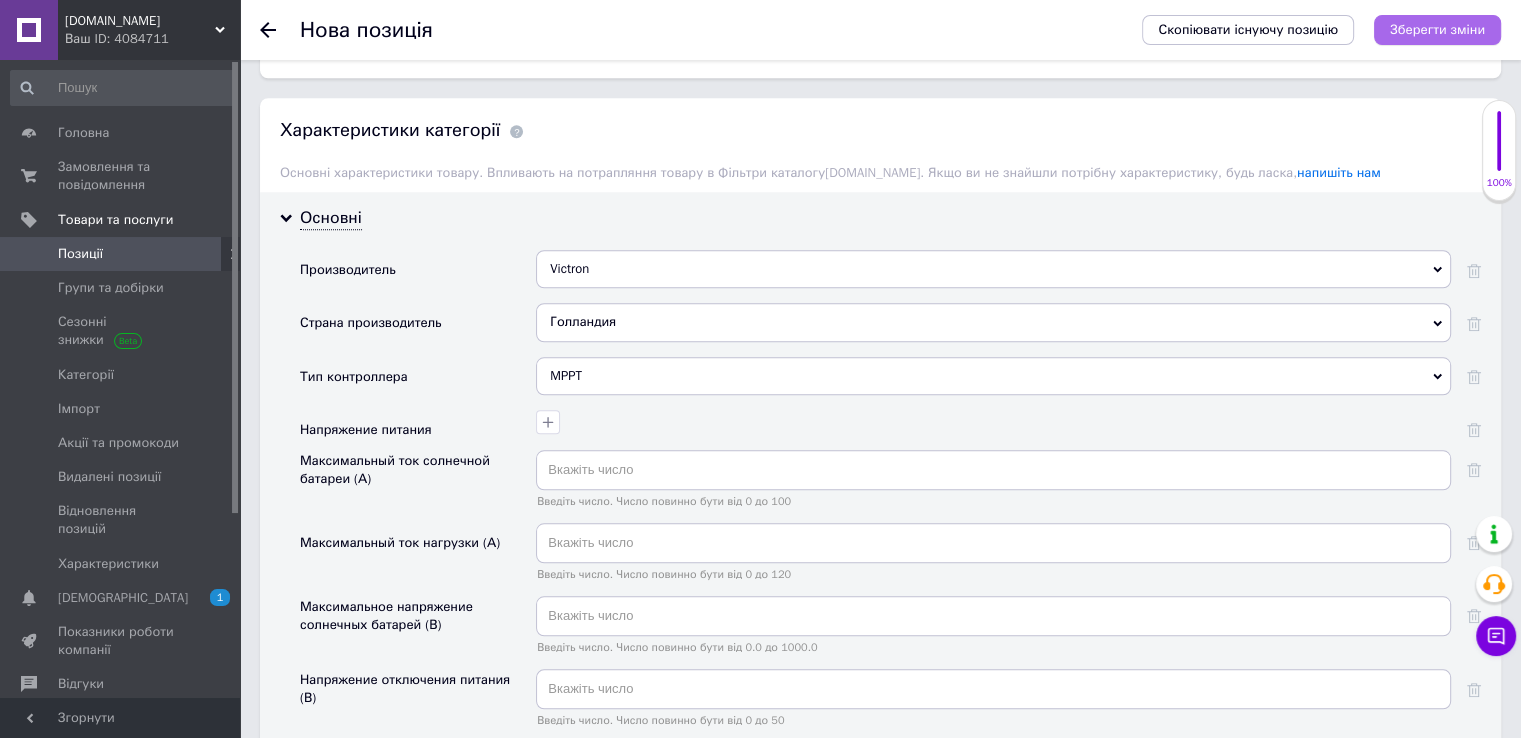click on "Зберегти зміни" at bounding box center (1437, 29) 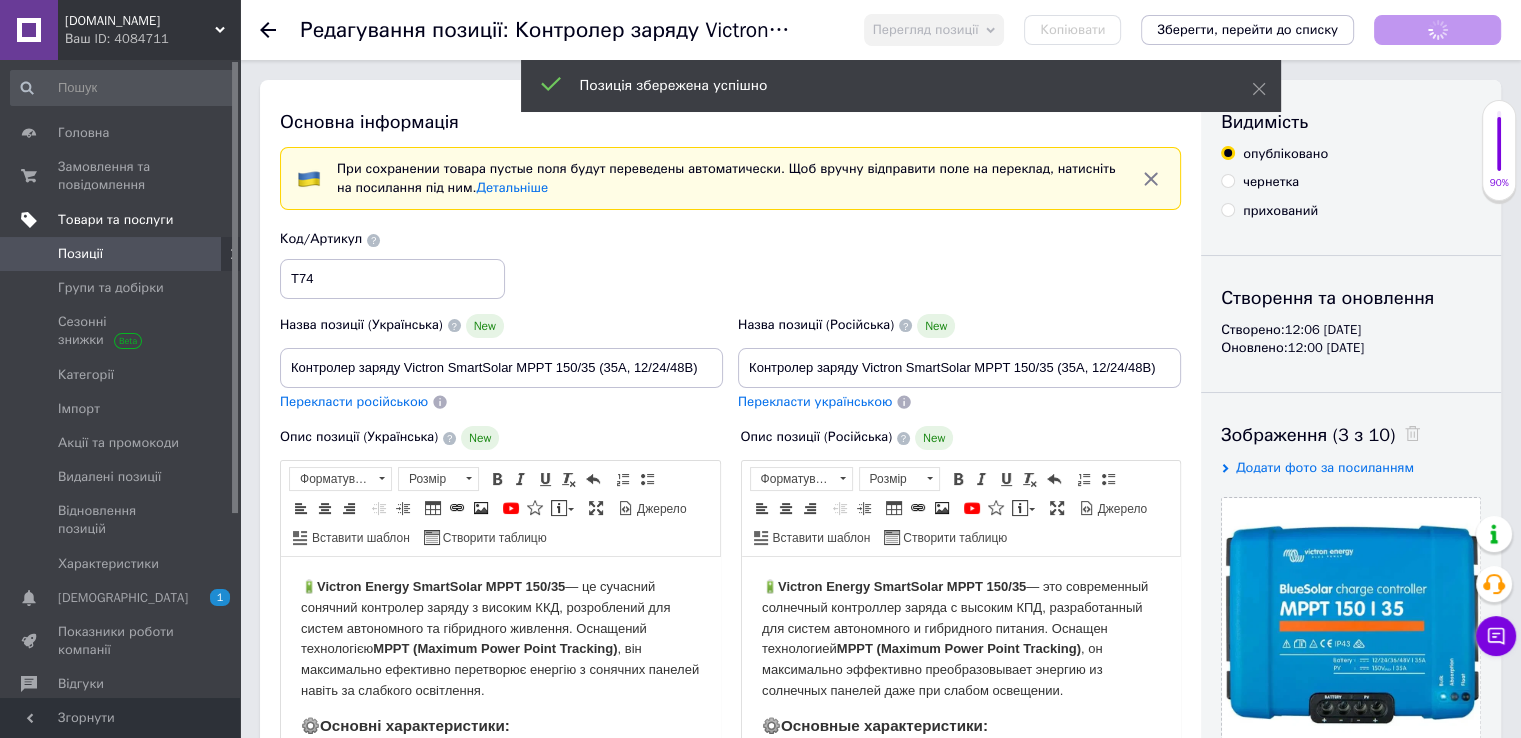 scroll, scrollTop: 0, scrollLeft: 0, axis: both 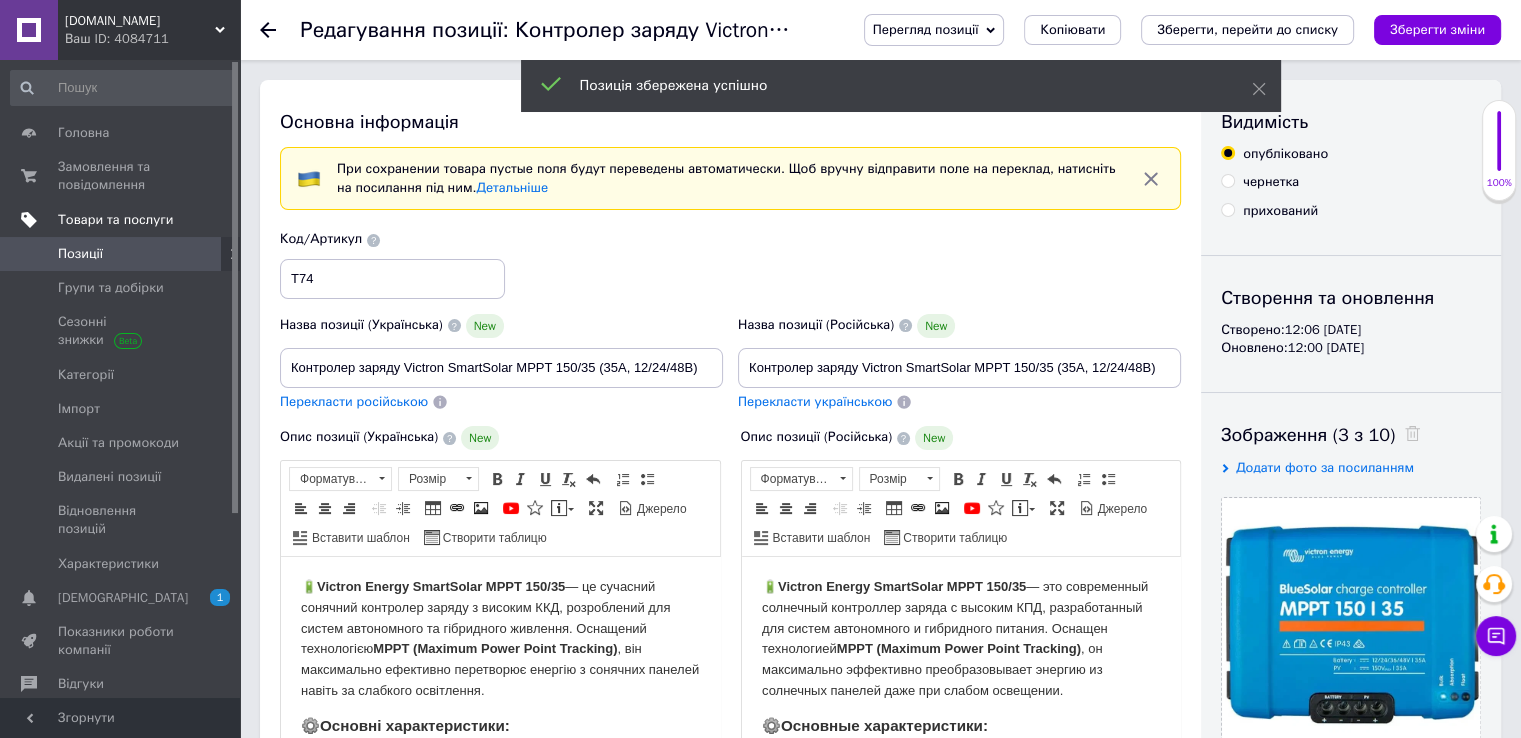 click on "Товари та послуги" at bounding box center [115, 220] 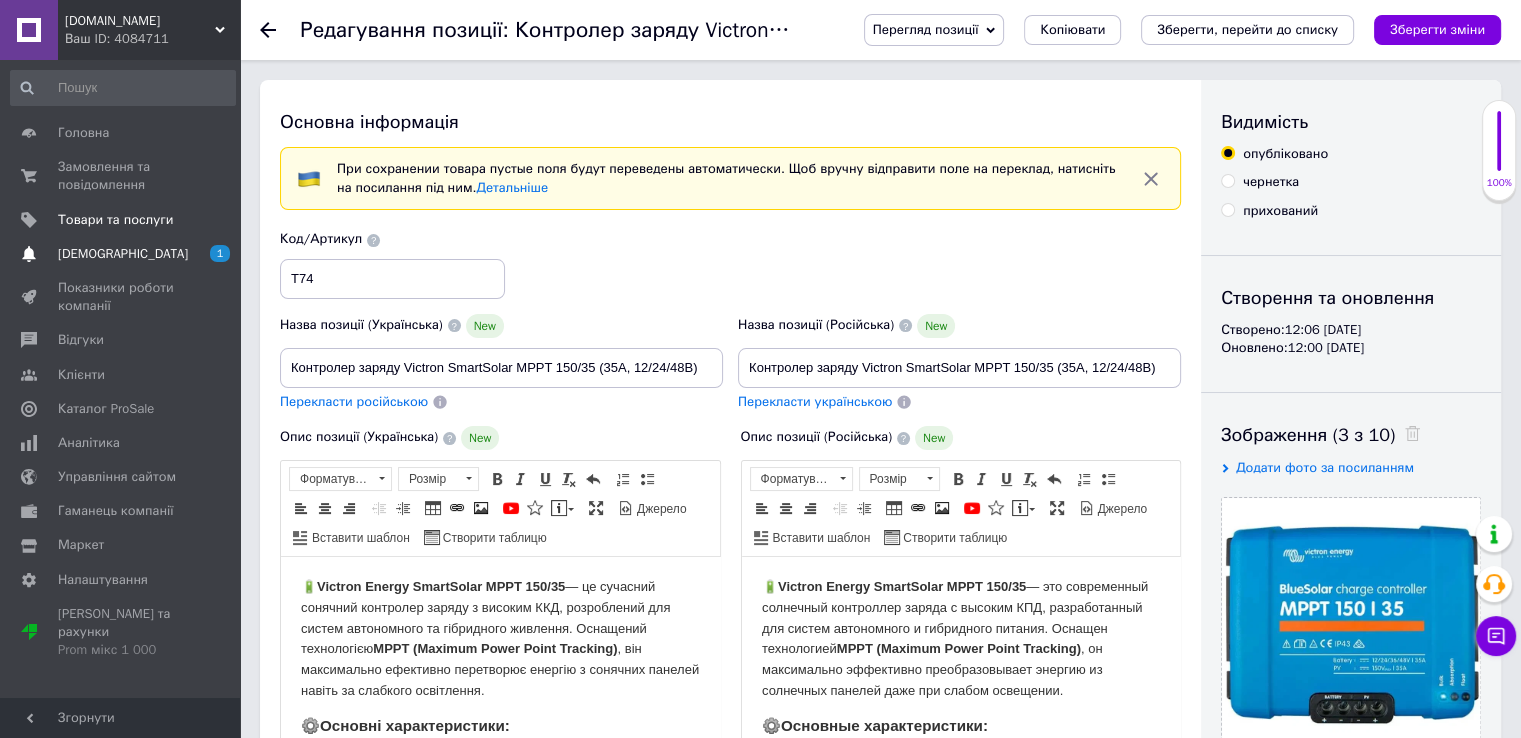 click on "[DEMOGRAPHIC_DATA]" at bounding box center (123, 254) 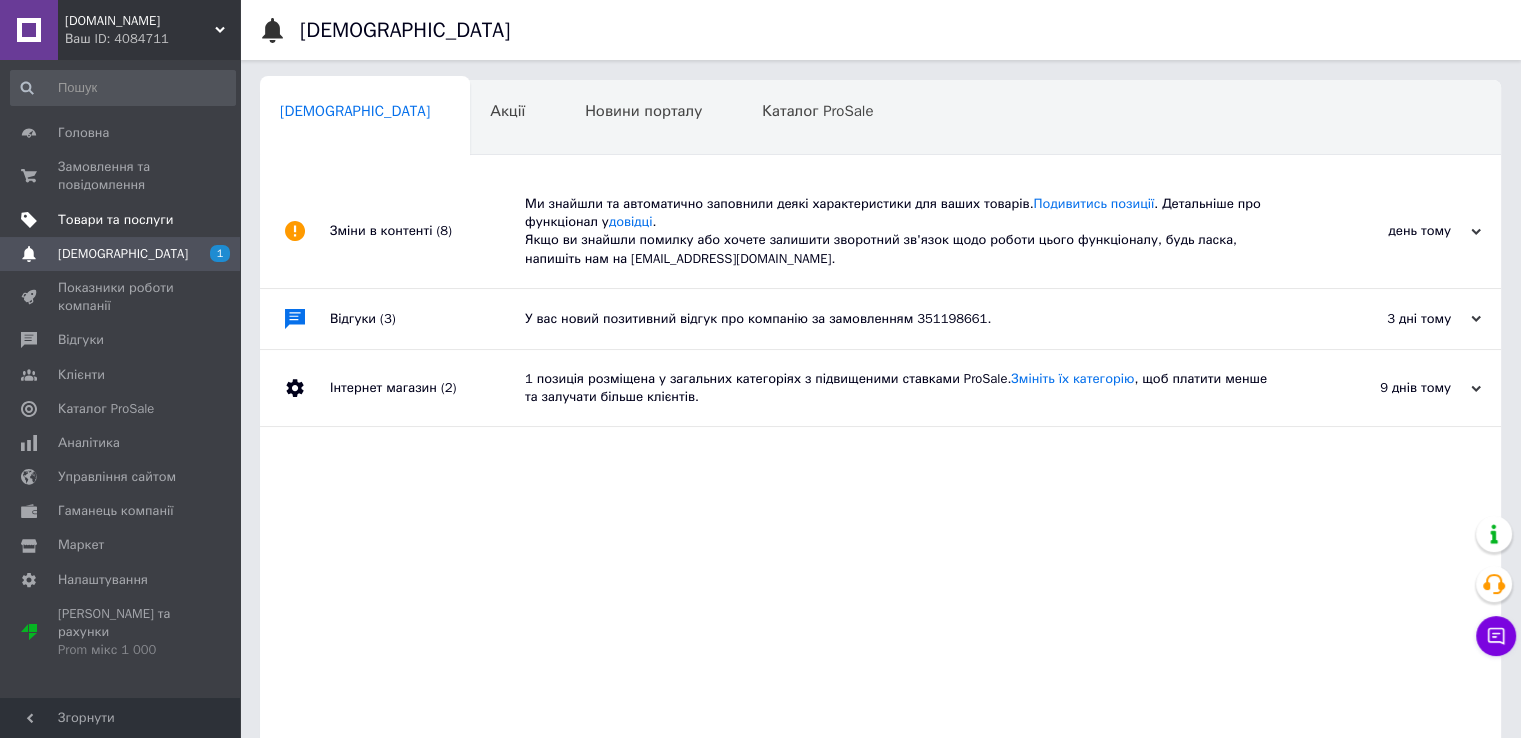 click on "Товари та послуги" at bounding box center (115, 220) 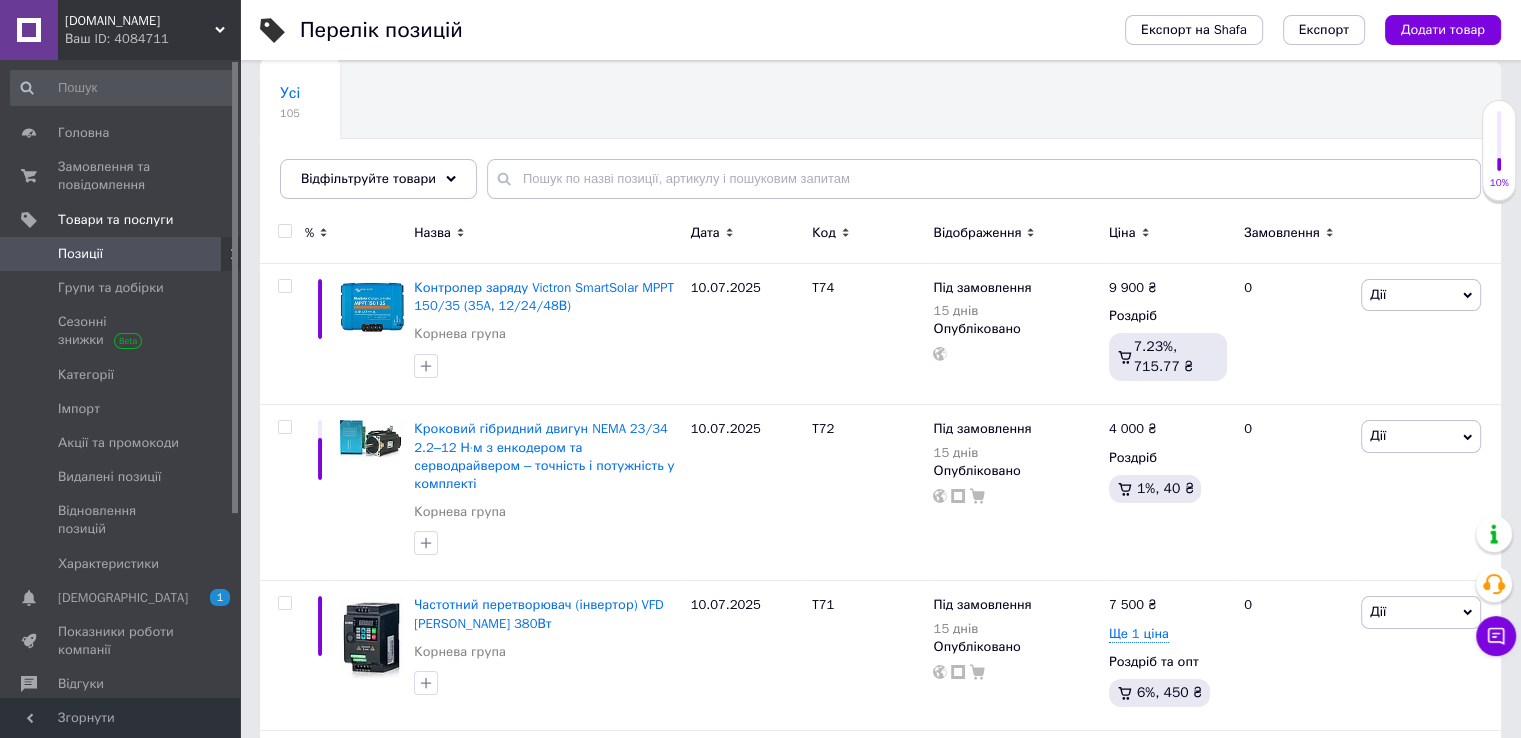 scroll, scrollTop: 160, scrollLeft: 0, axis: vertical 